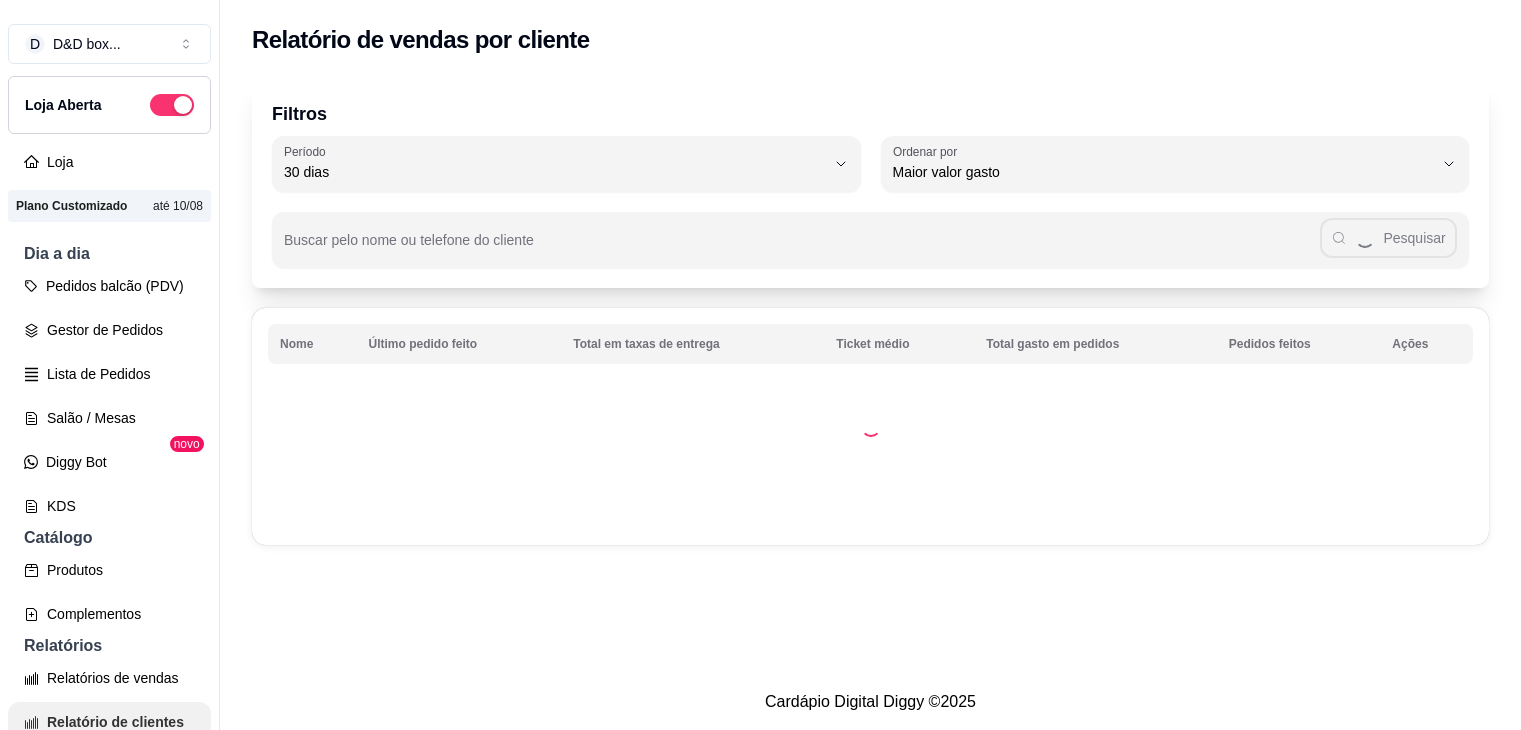 select on "30" 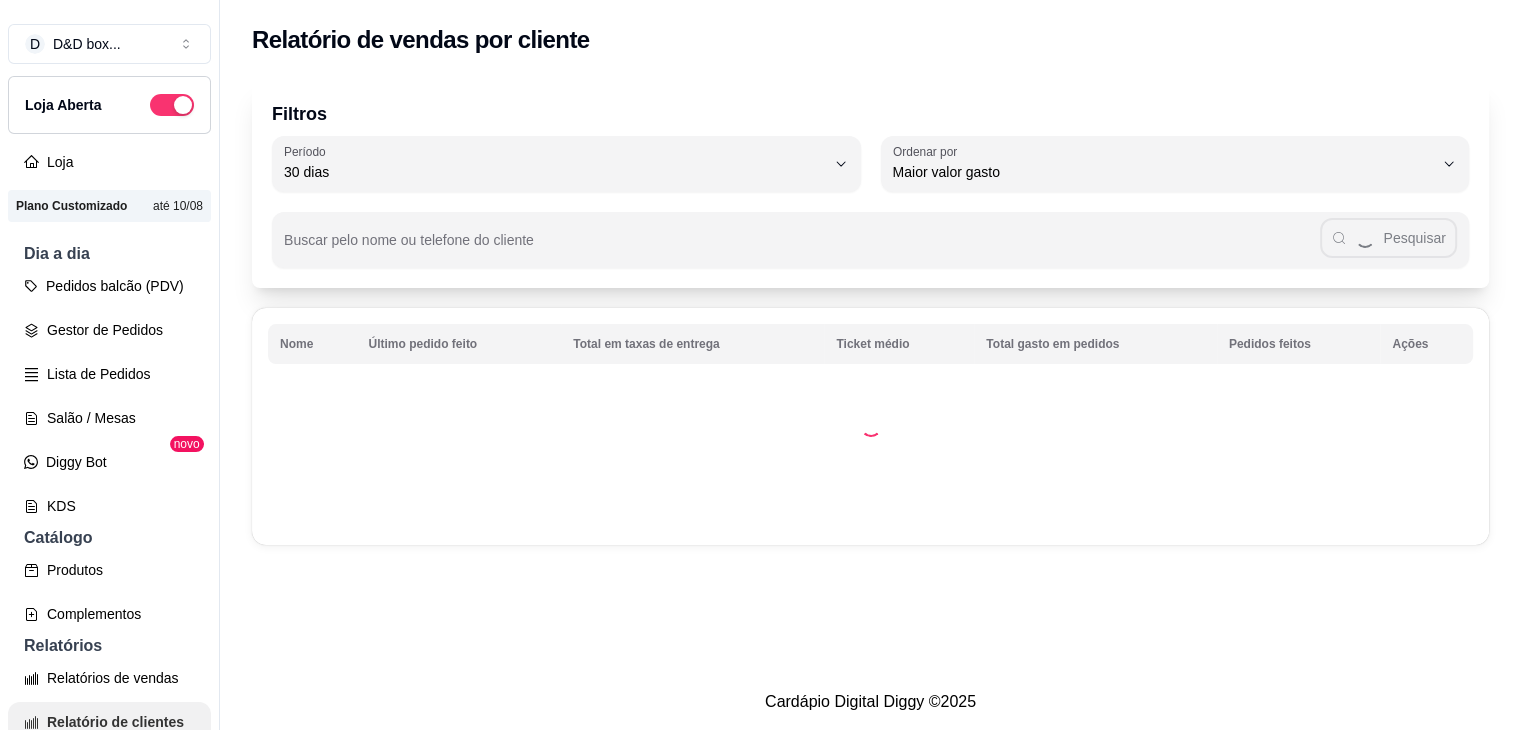 scroll, scrollTop: 500, scrollLeft: 0, axis: vertical 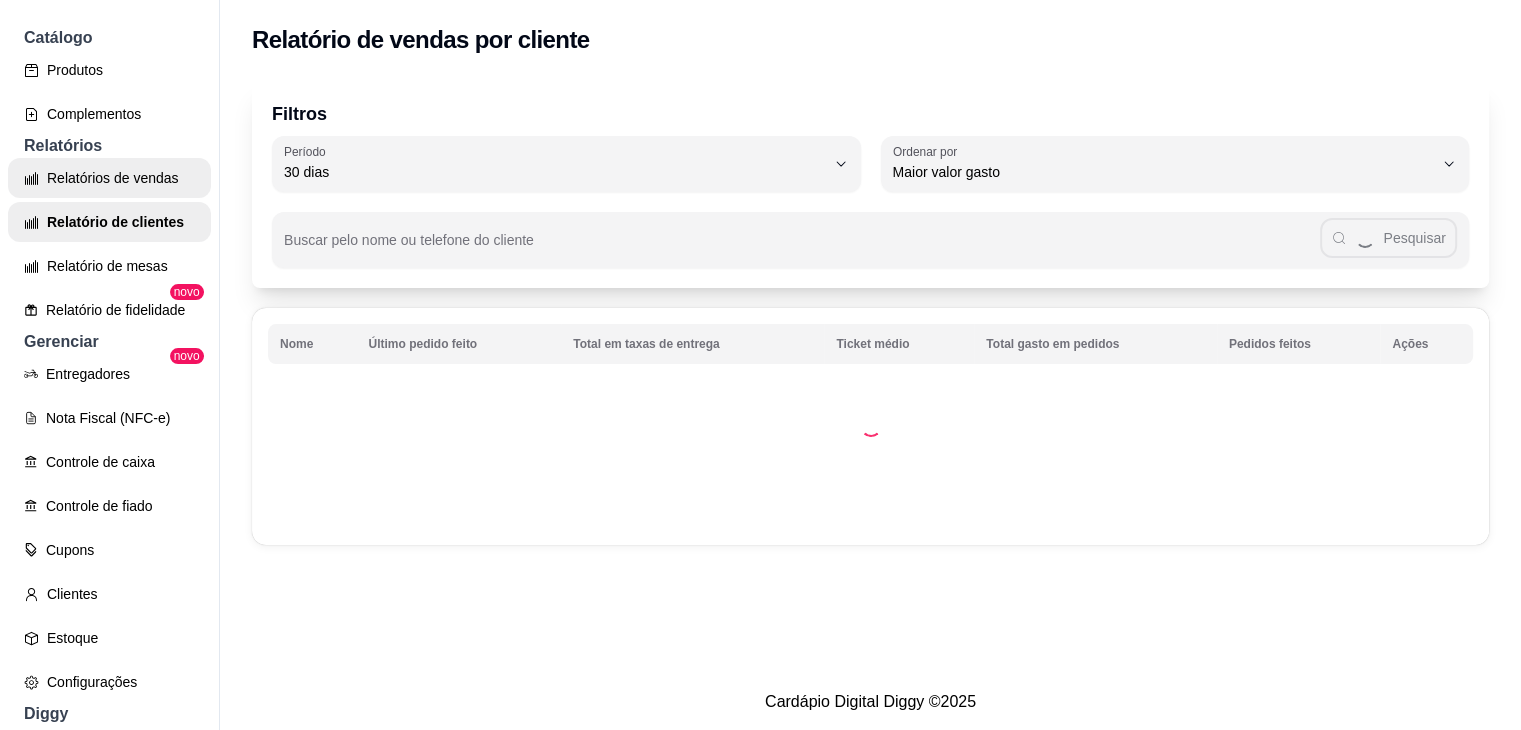 click on "Relatórios de vendas" at bounding box center (109, 178) 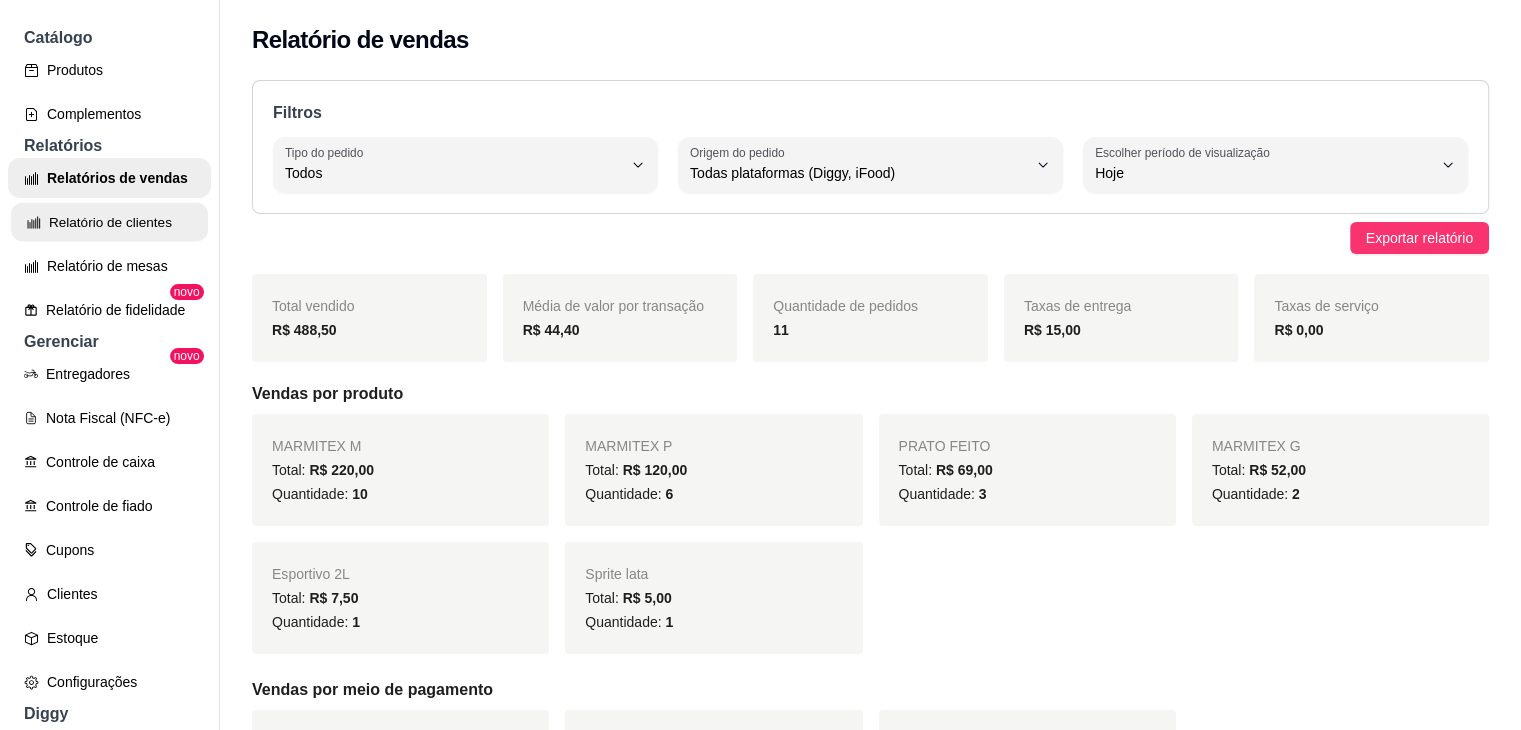 click on "Relatório de clientes" at bounding box center [109, 222] 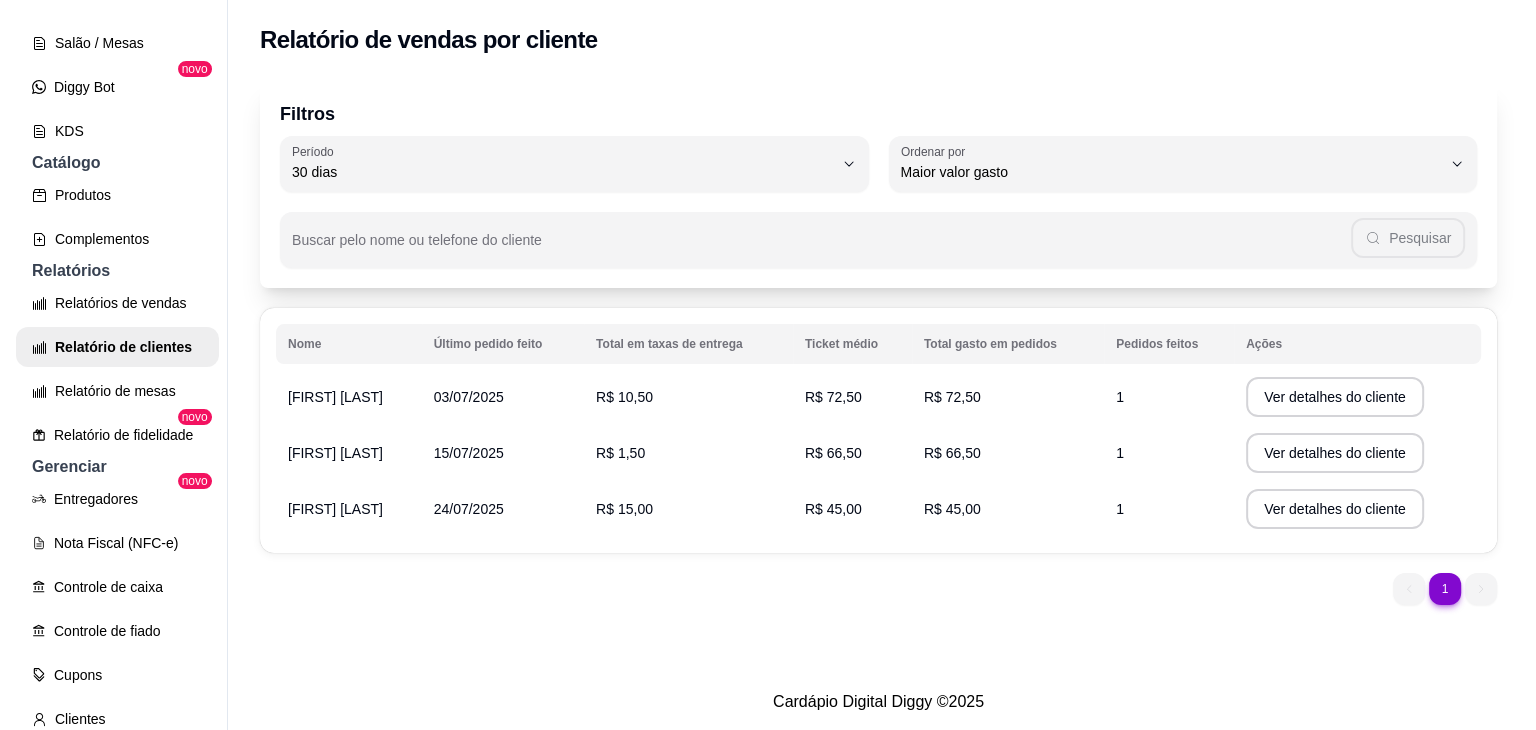 scroll, scrollTop: 200, scrollLeft: 0, axis: vertical 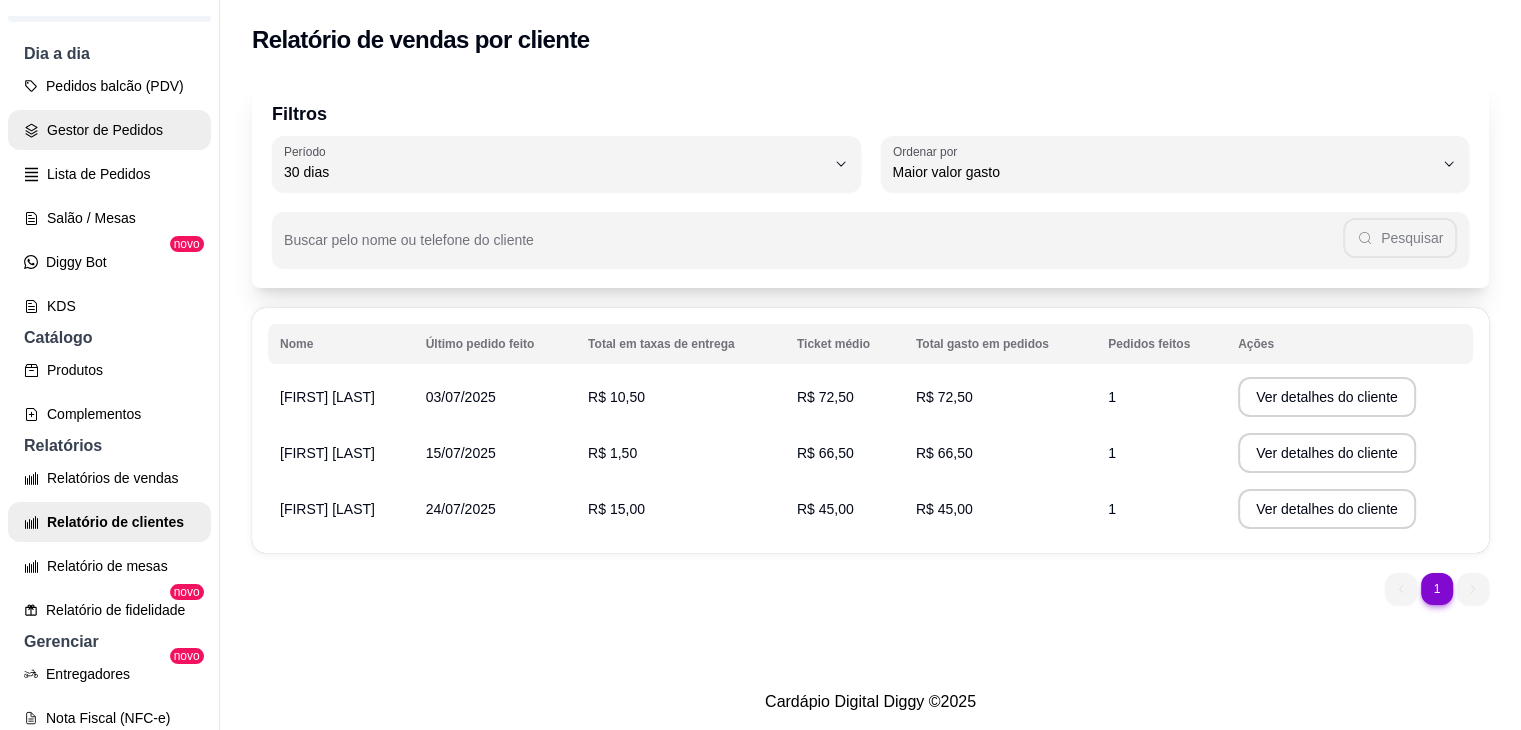 click on "Gestor de Pedidos" at bounding box center [109, 130] 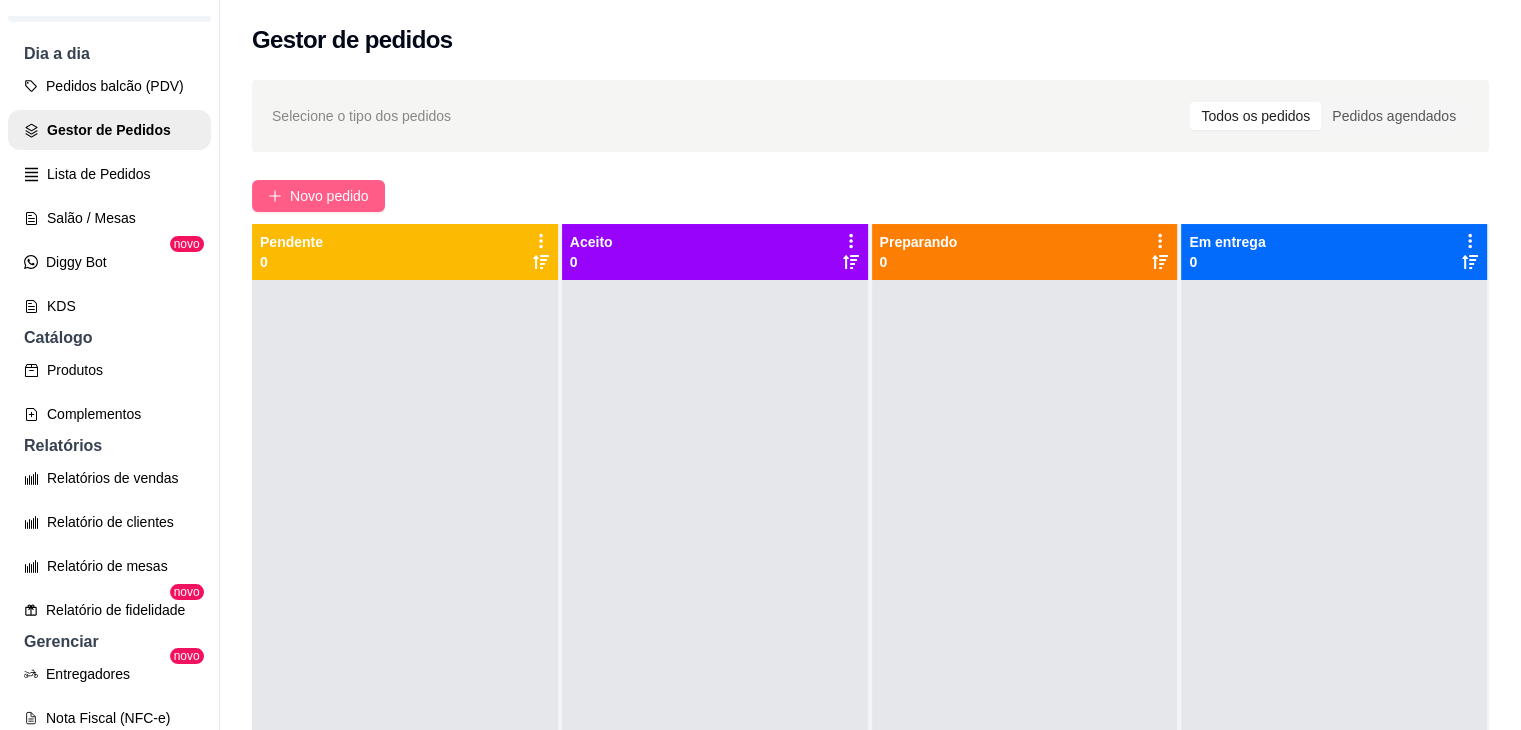 click on "Novo pedido" at bounding box center (329, 196) 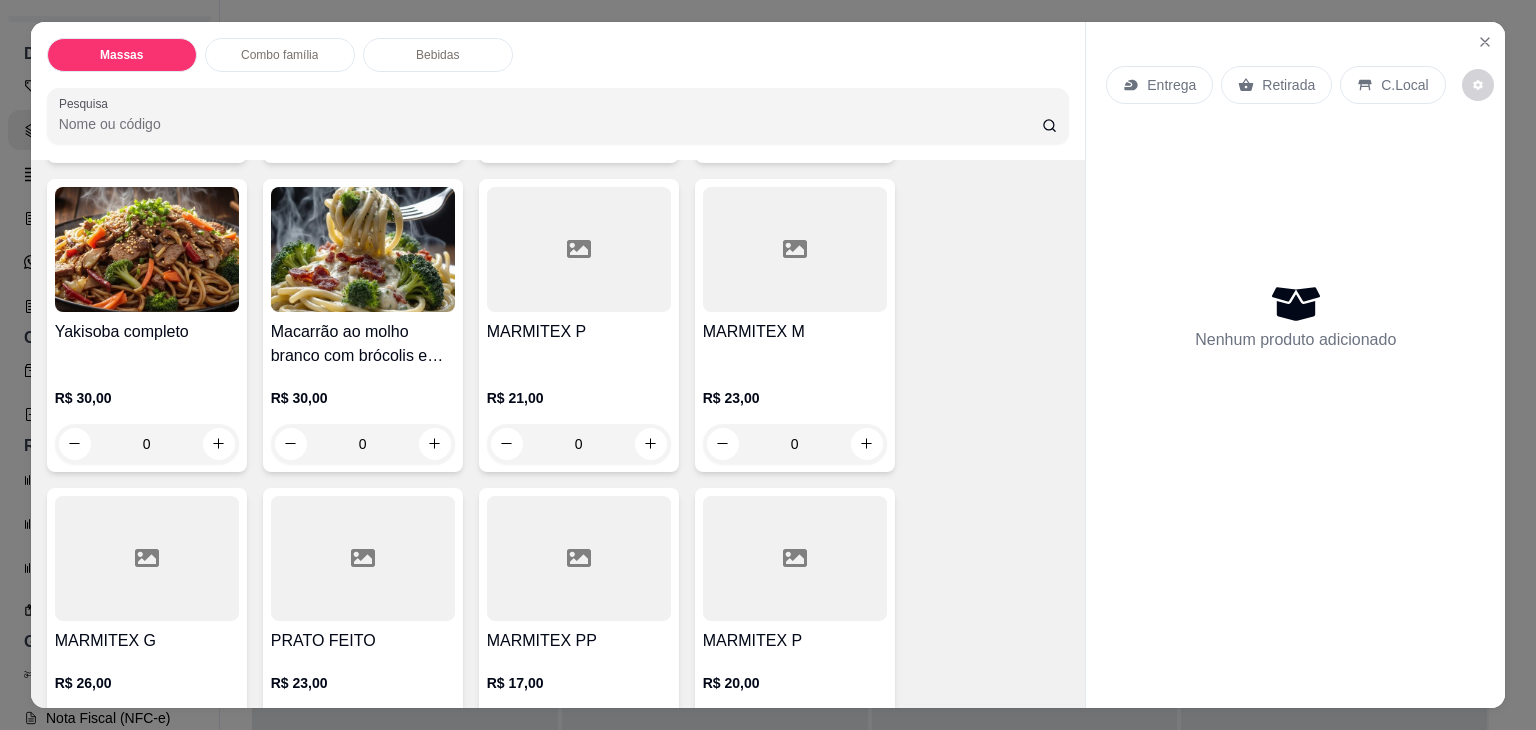 scroll, scrollTop: 400, scrollLeft: 0, axis: vertical 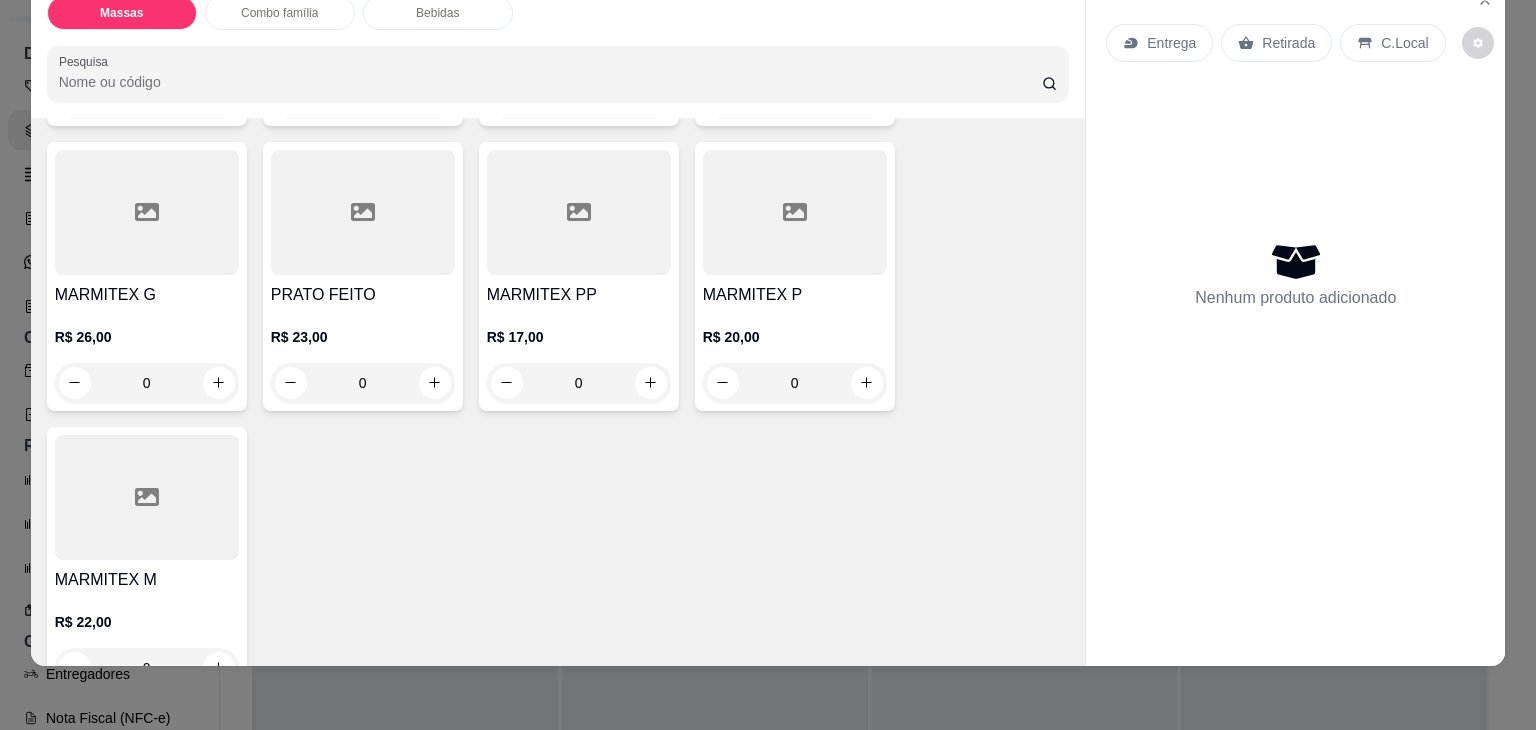 click on "R$ 22,00" at bounding box center [147, 622] 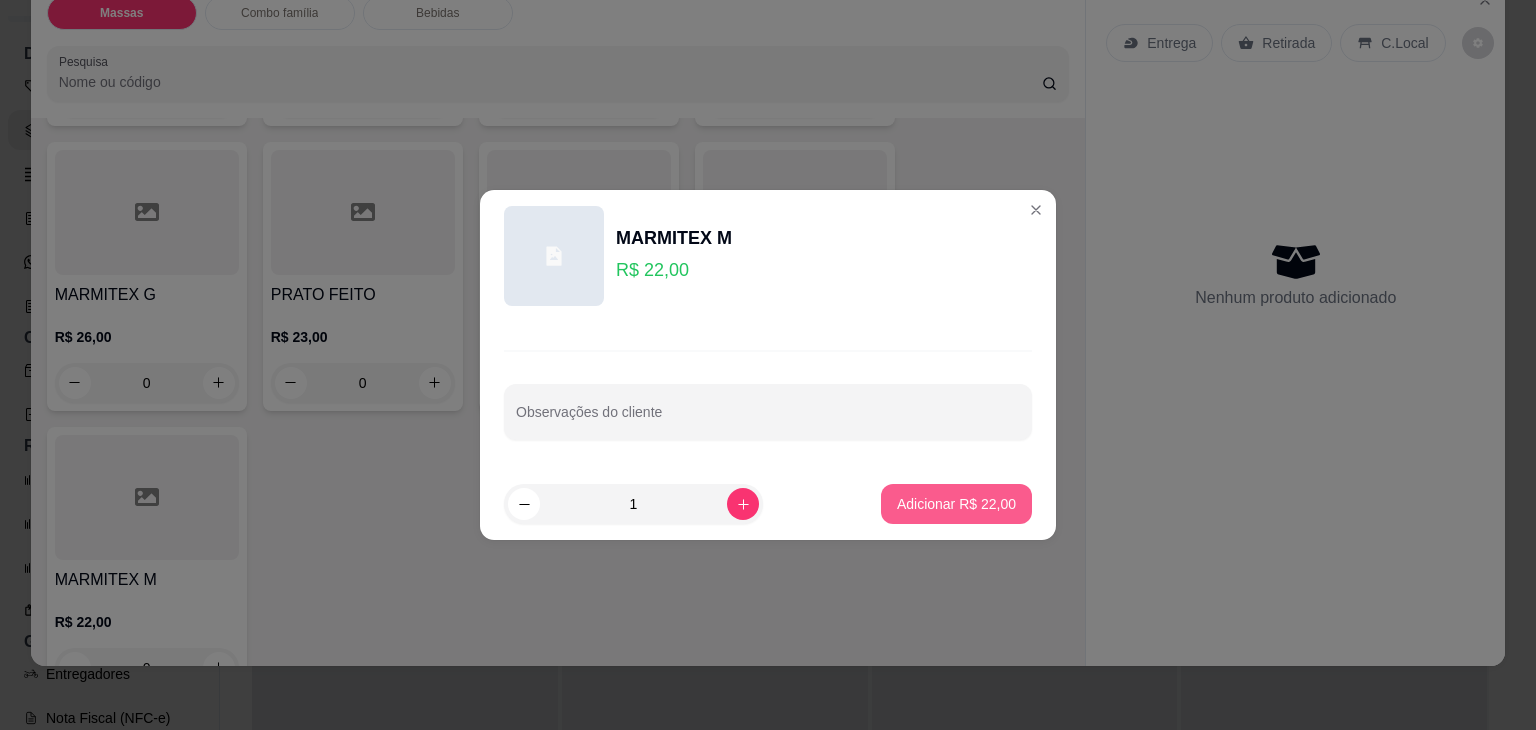 click on "Adicionar   R$ 22,00" at bounding box center (956, 504) 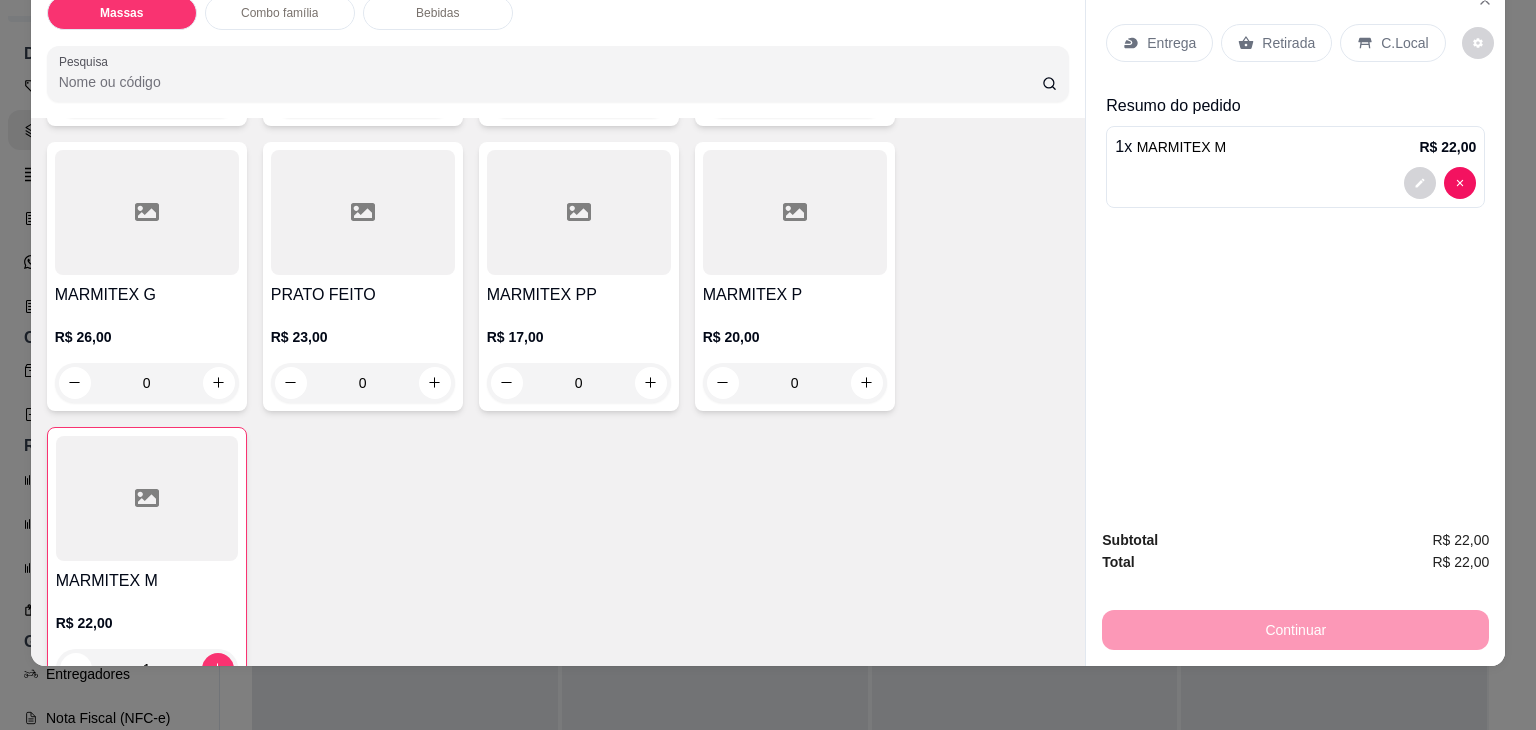 click on "Entrega" at bounding box center [1171, 43] 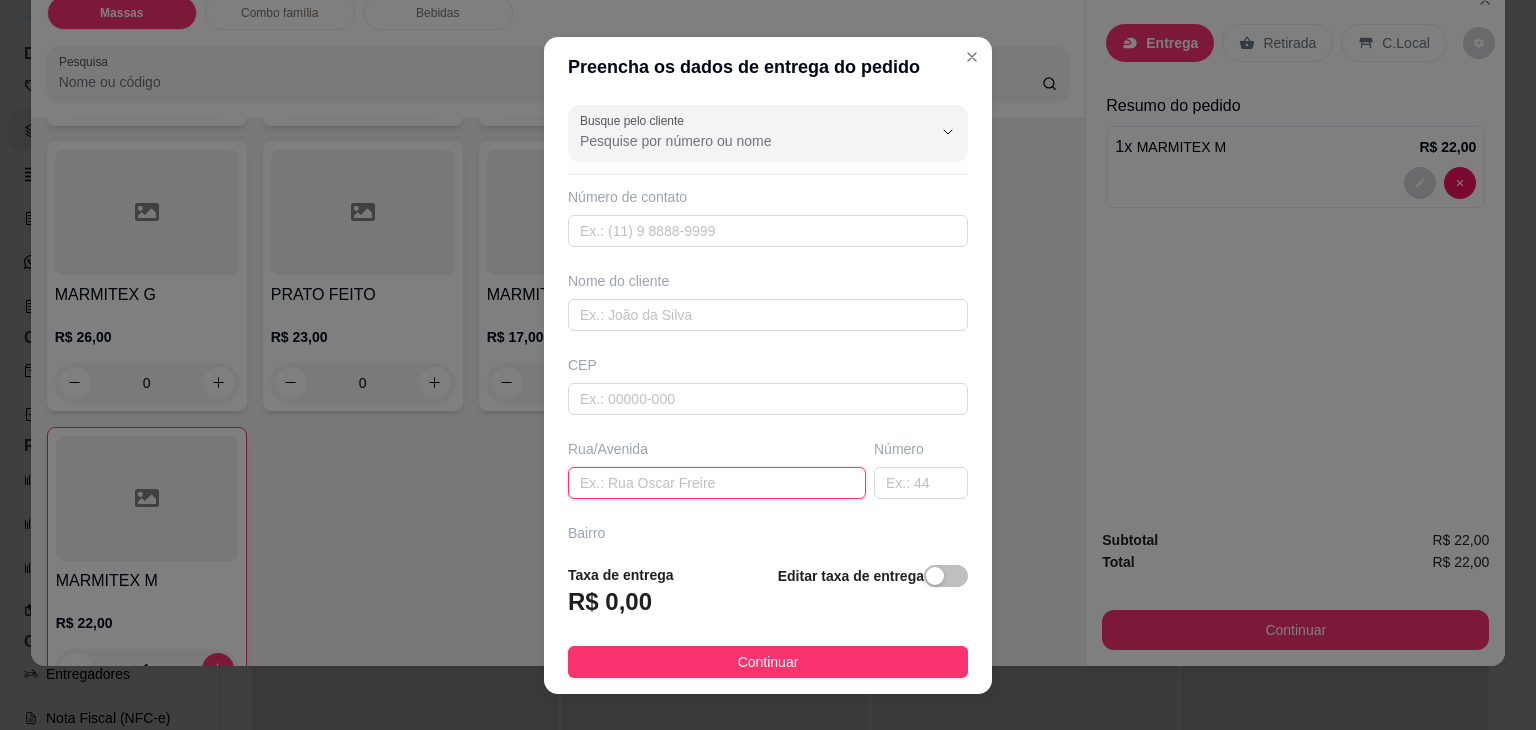 click at bounding box center (717, 483) 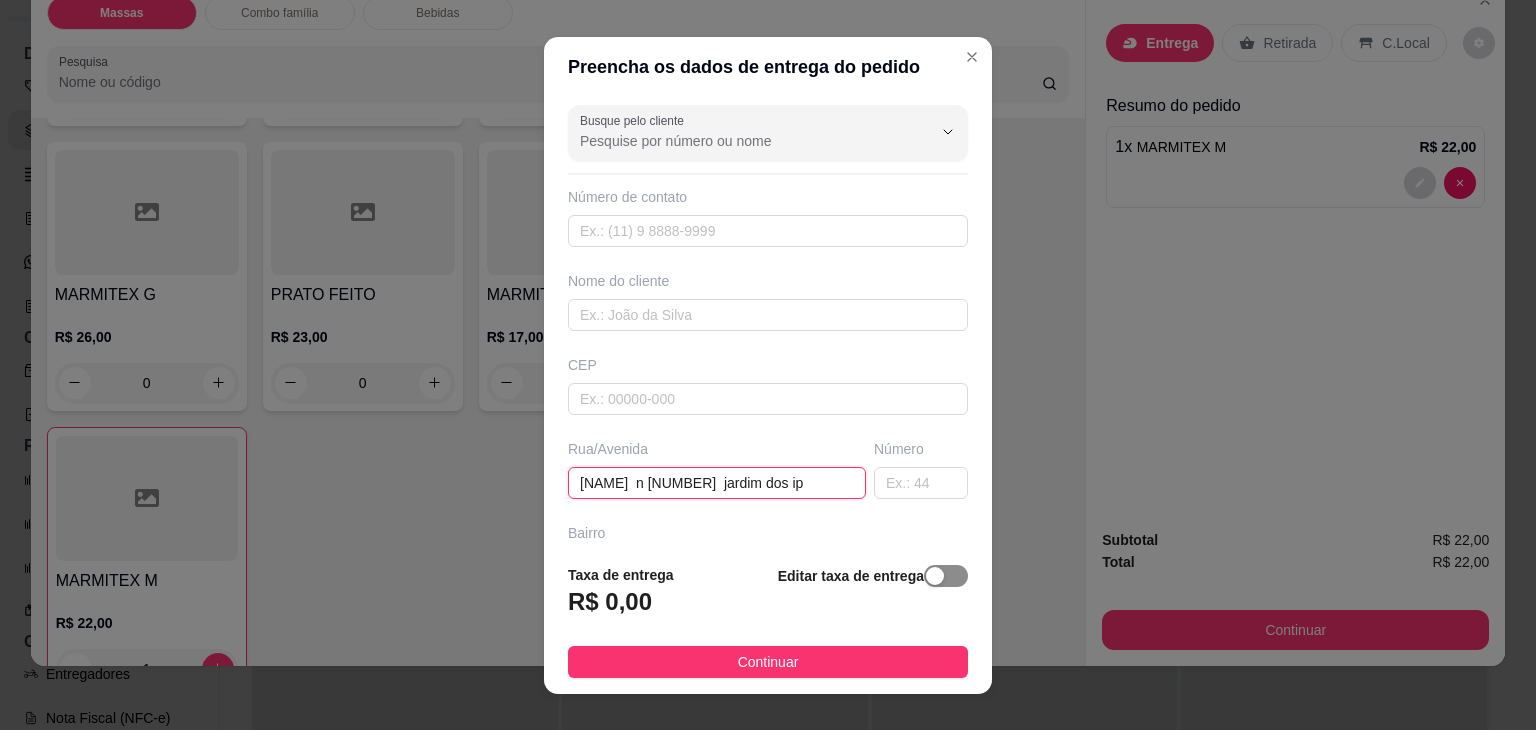 type on "[NAME]  n [NUMBER]  jardim dos ip" 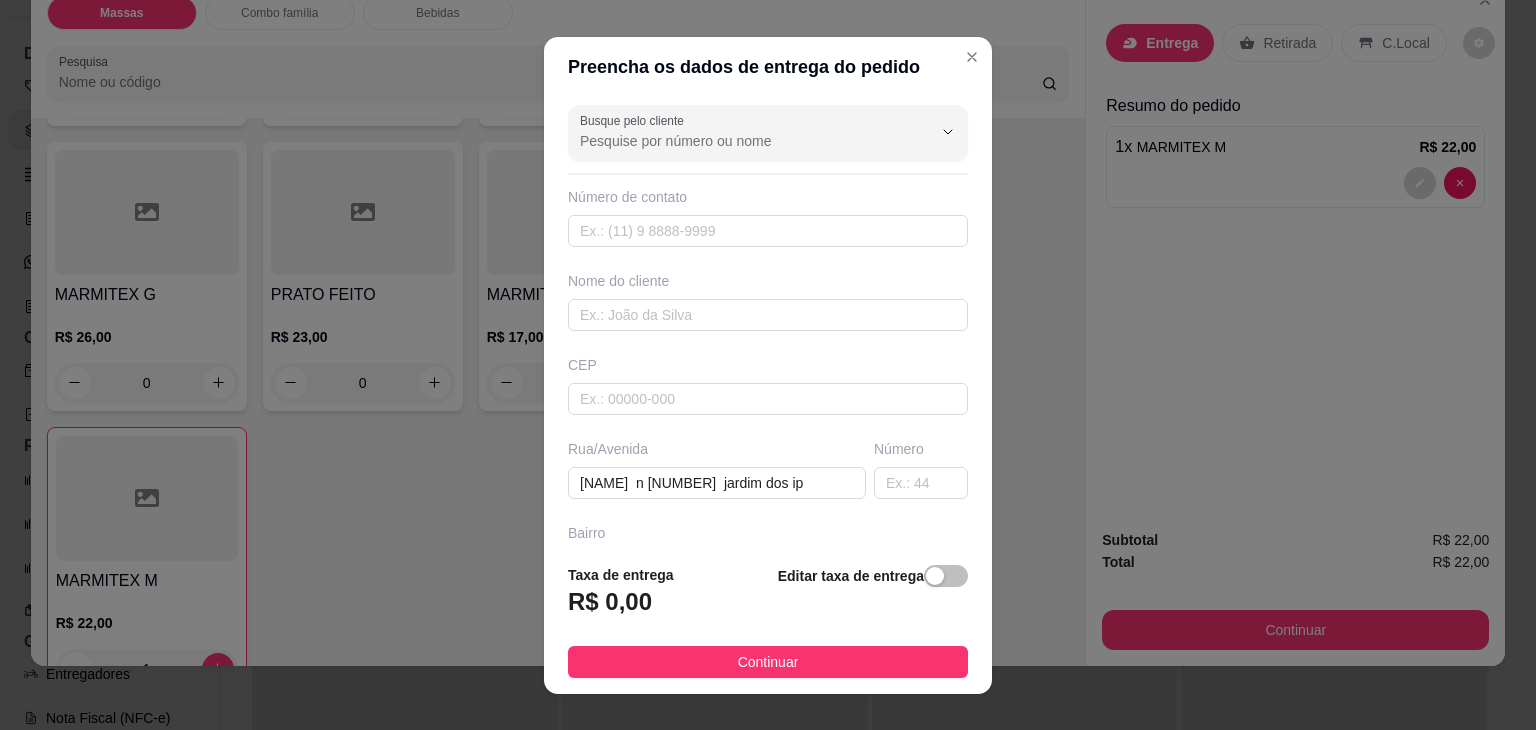 click at bounding box center (935, 576) 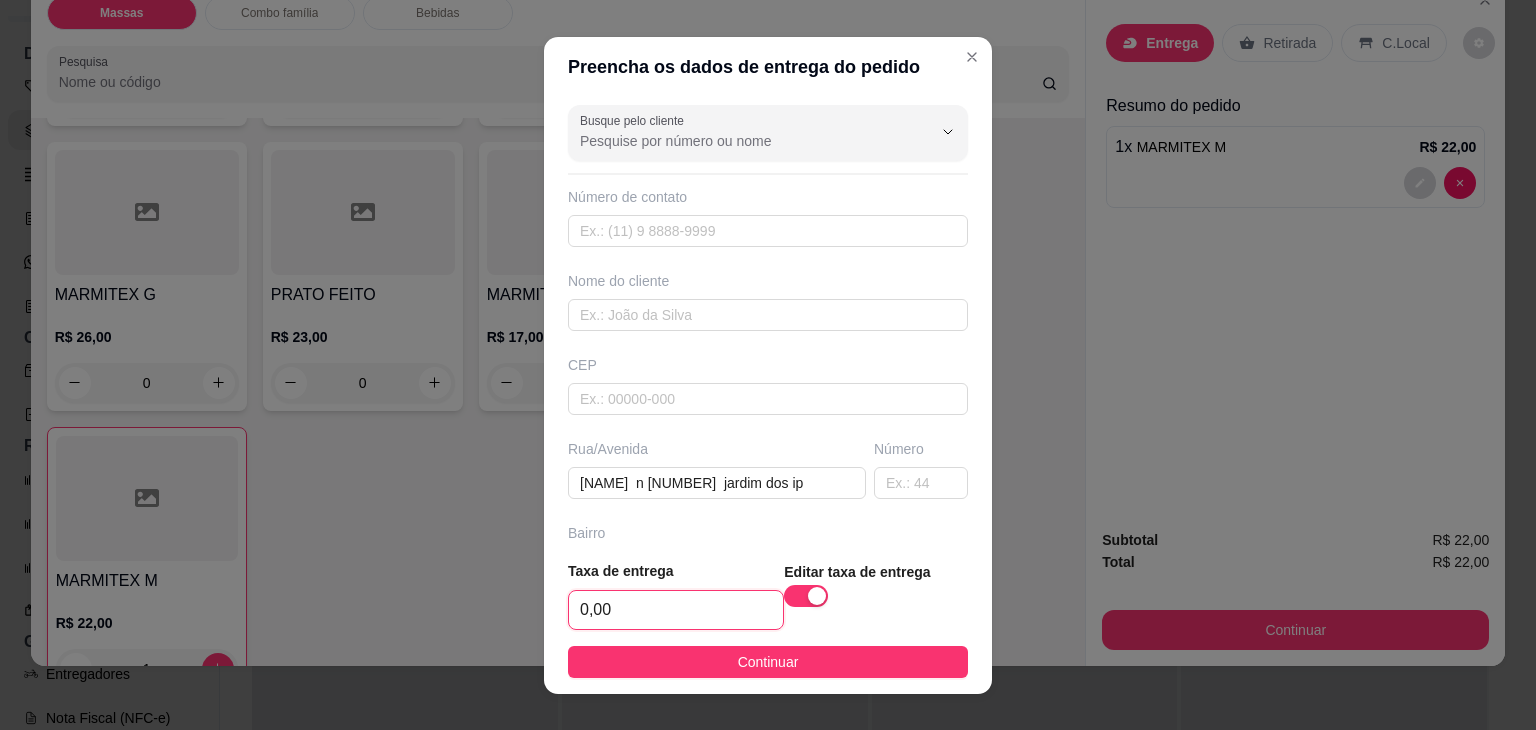 click on "0,00" at bounding box center (676, 610) 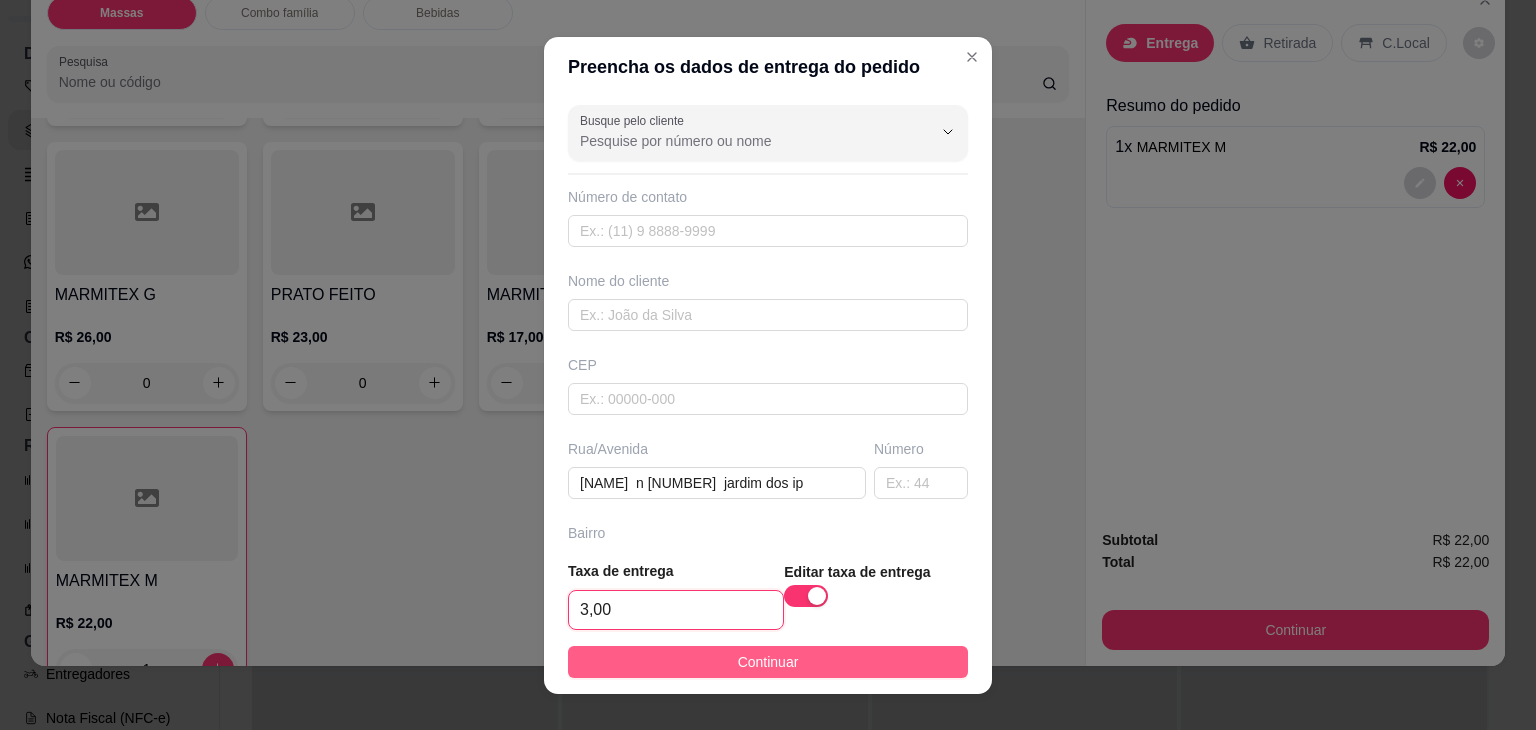 type on "3,00" 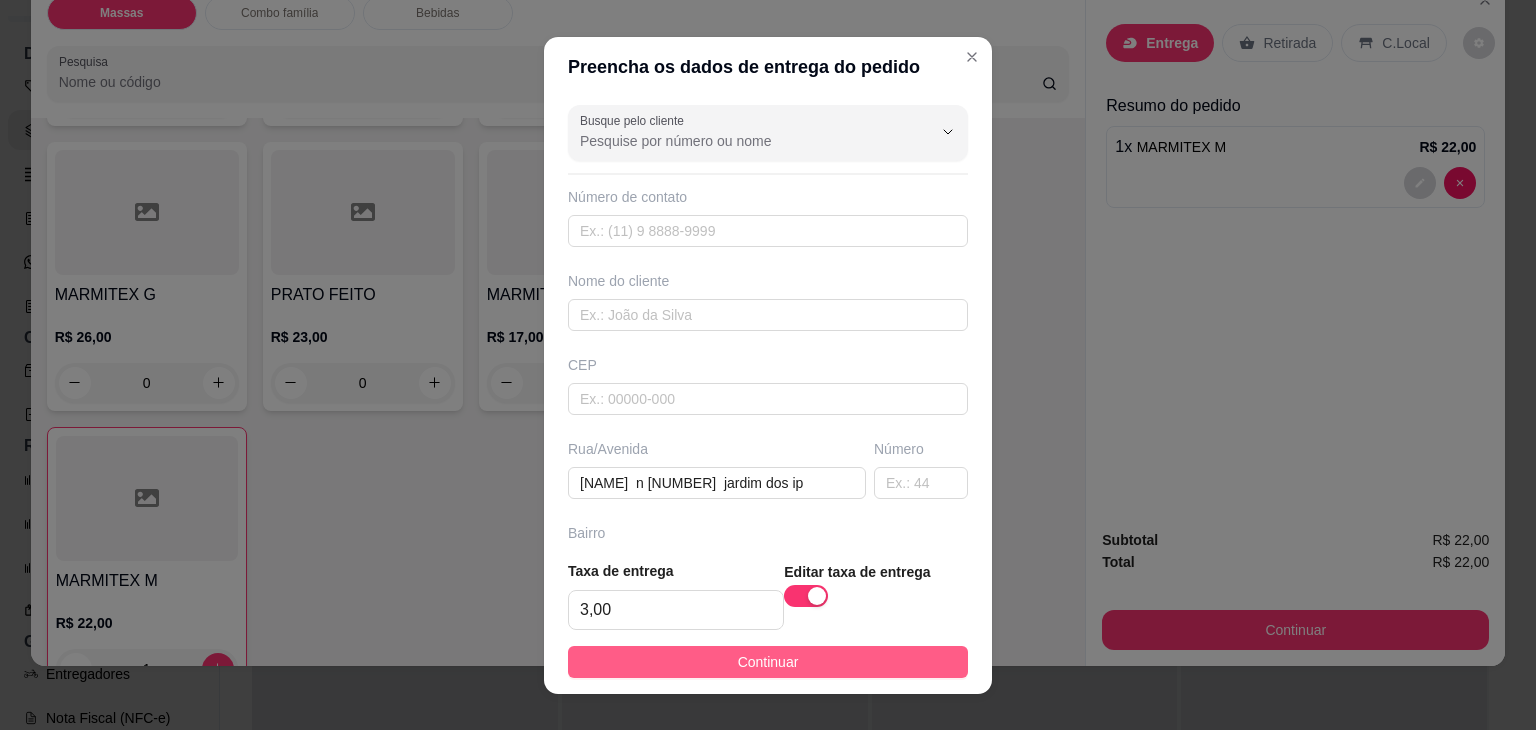 click on "Continuar" at bounding box center (768, 662) 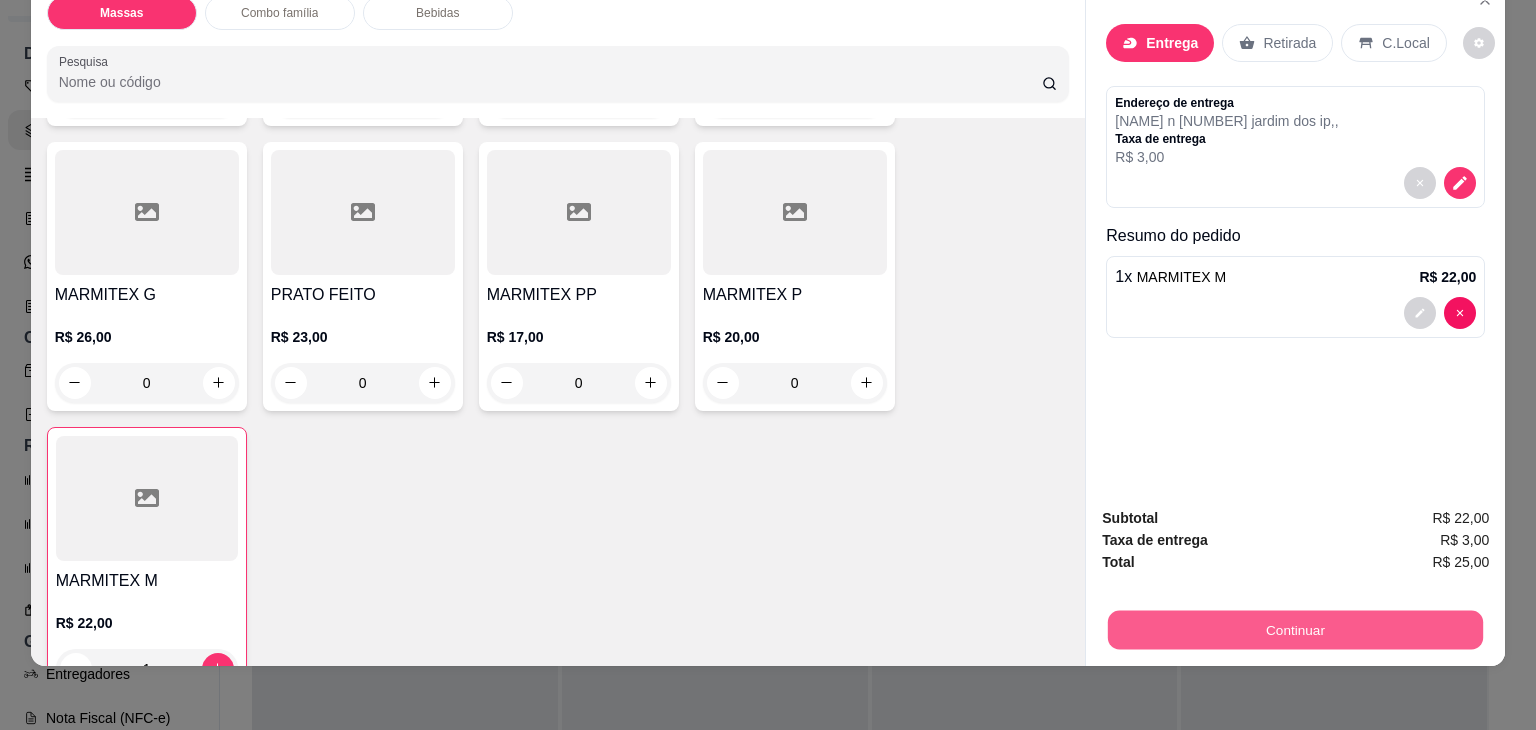click on "Continuar" at bounding box center [1295, 630] 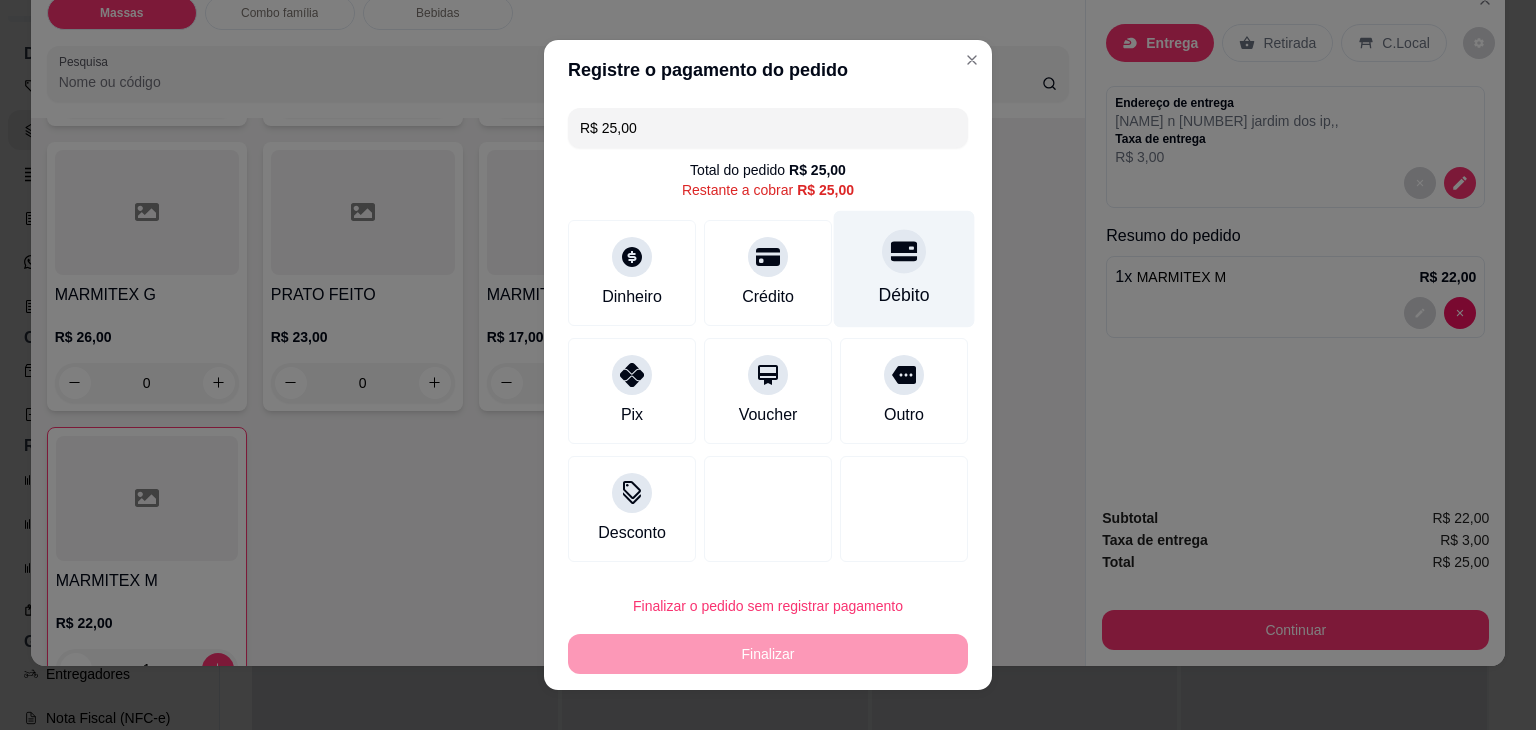 click on "Débito" at bounding box center [904, 269] 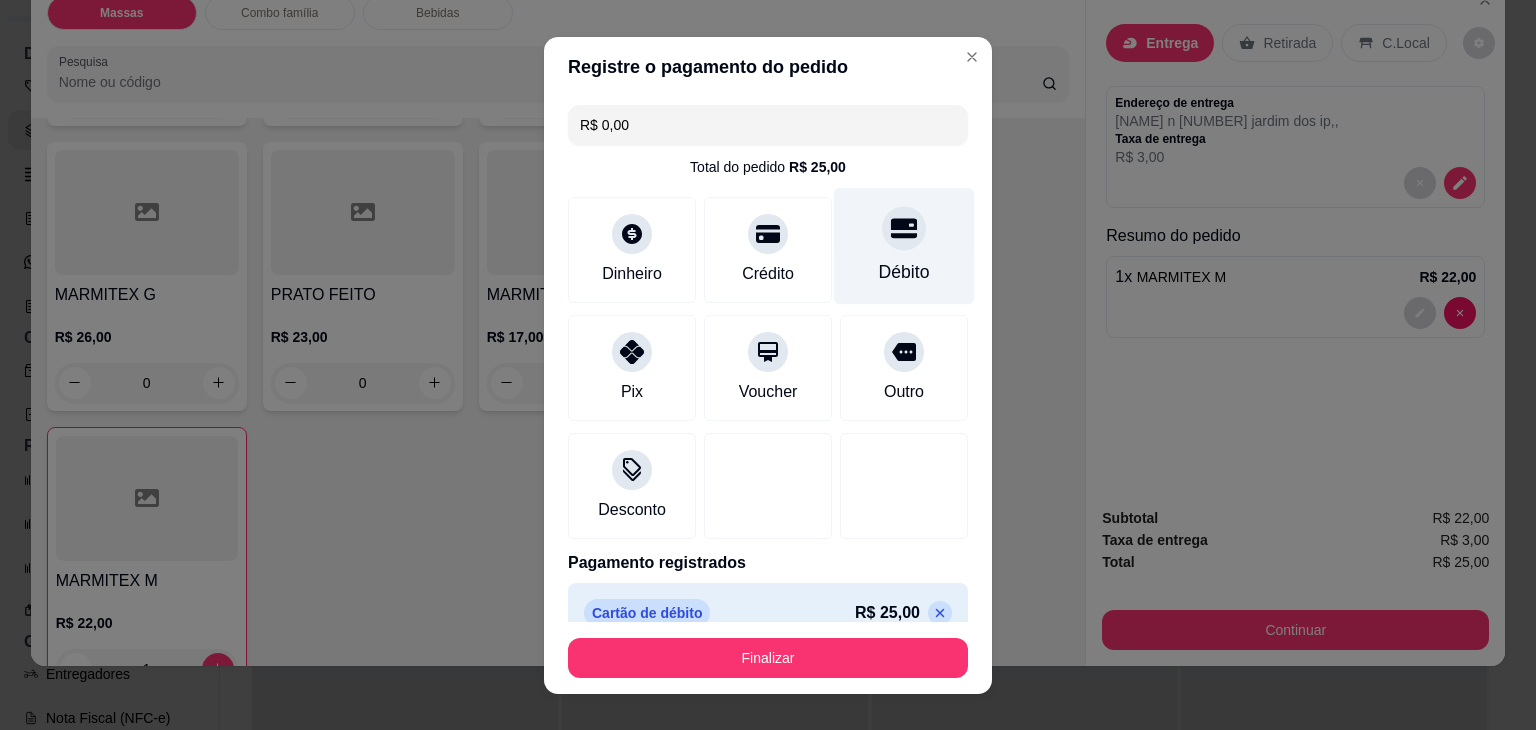 type on "R$ 0,00" 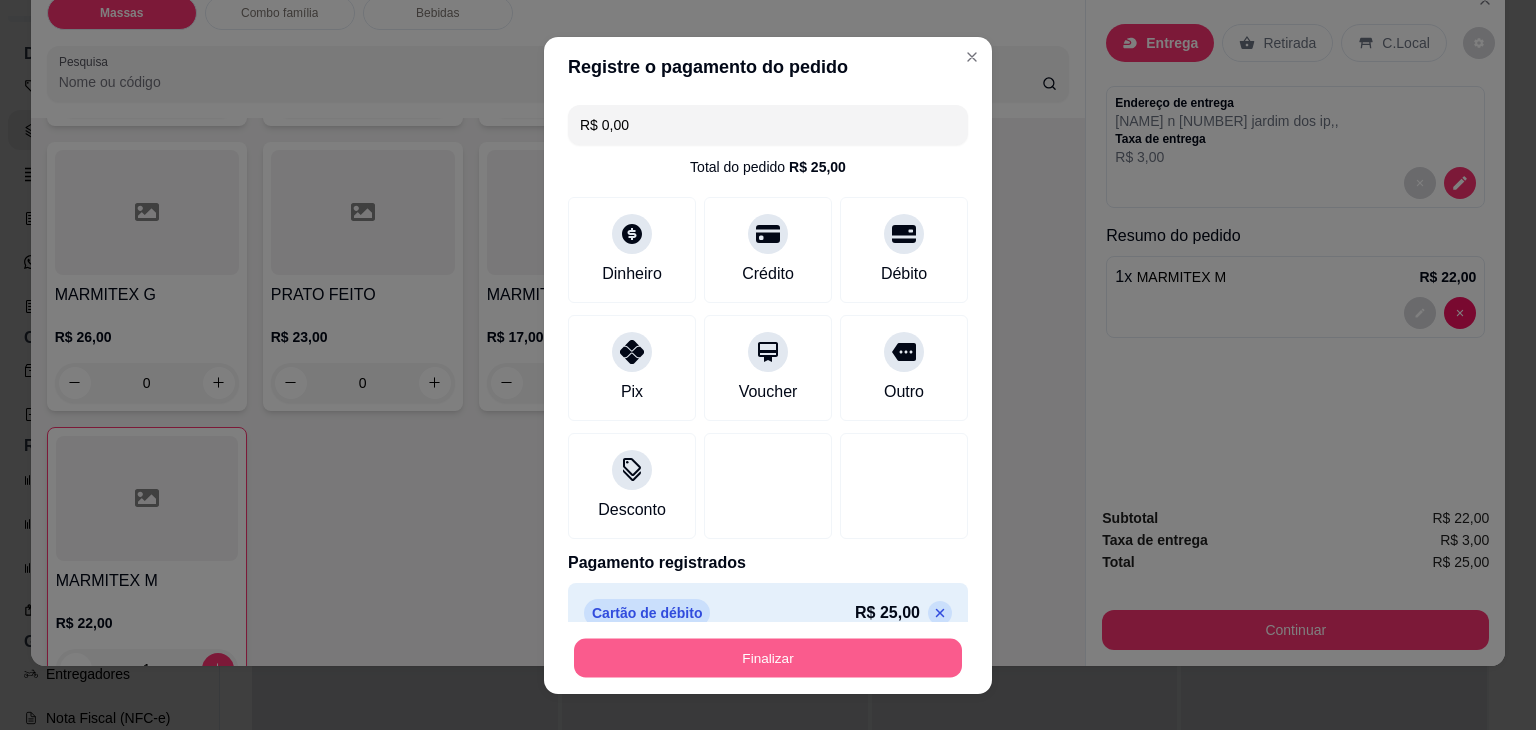 click on "Finalizar" at bounding box center [768, 657] 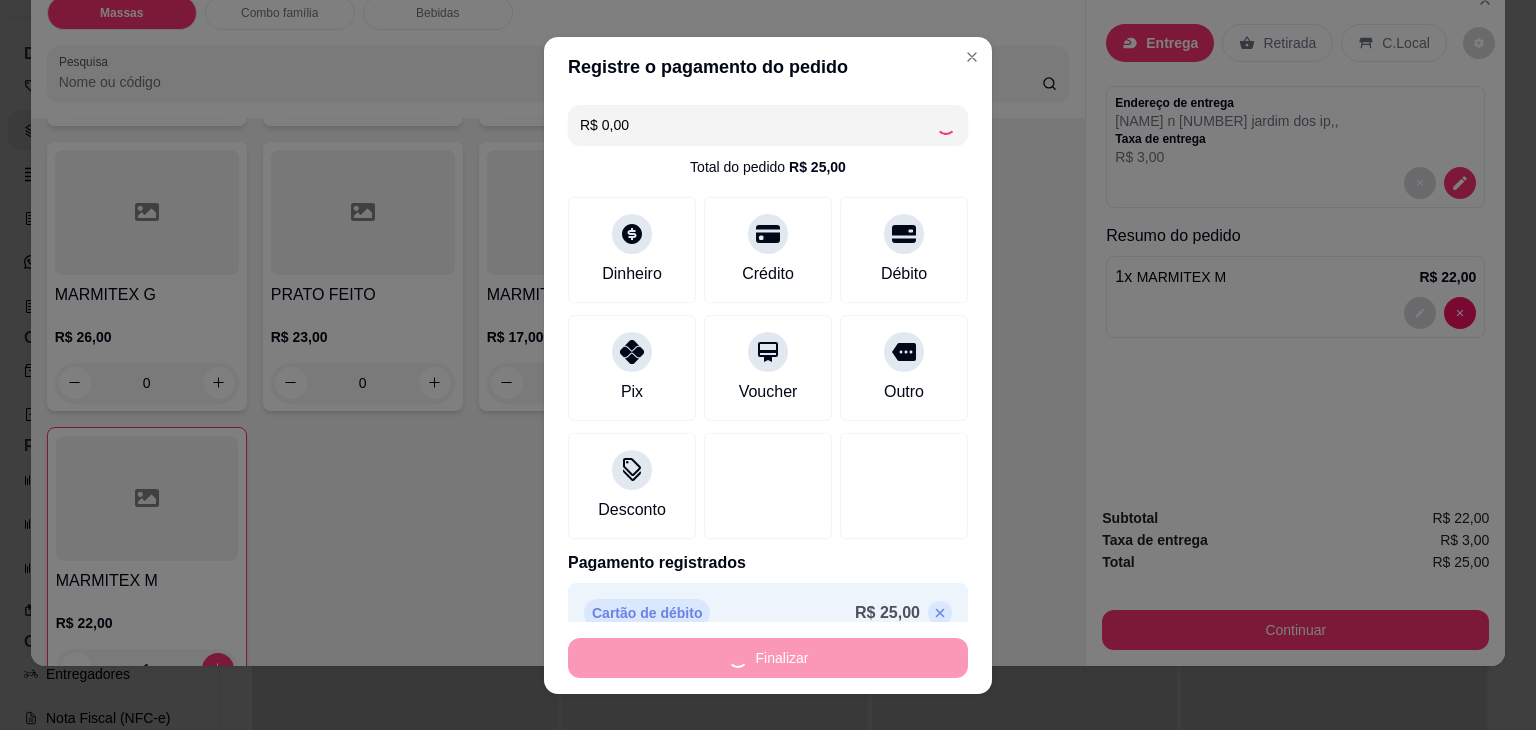 type on "0" 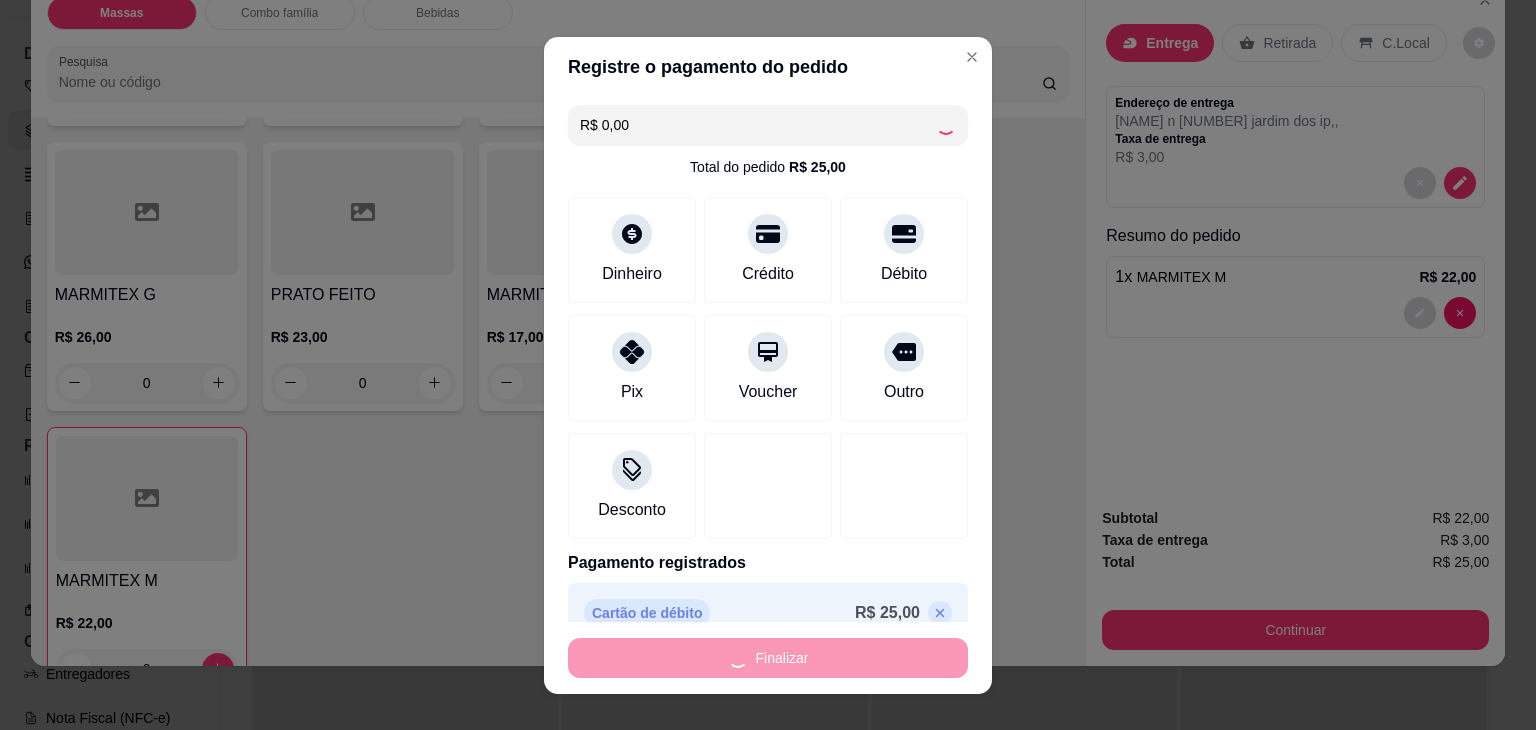 type on "-R$ 25,00" 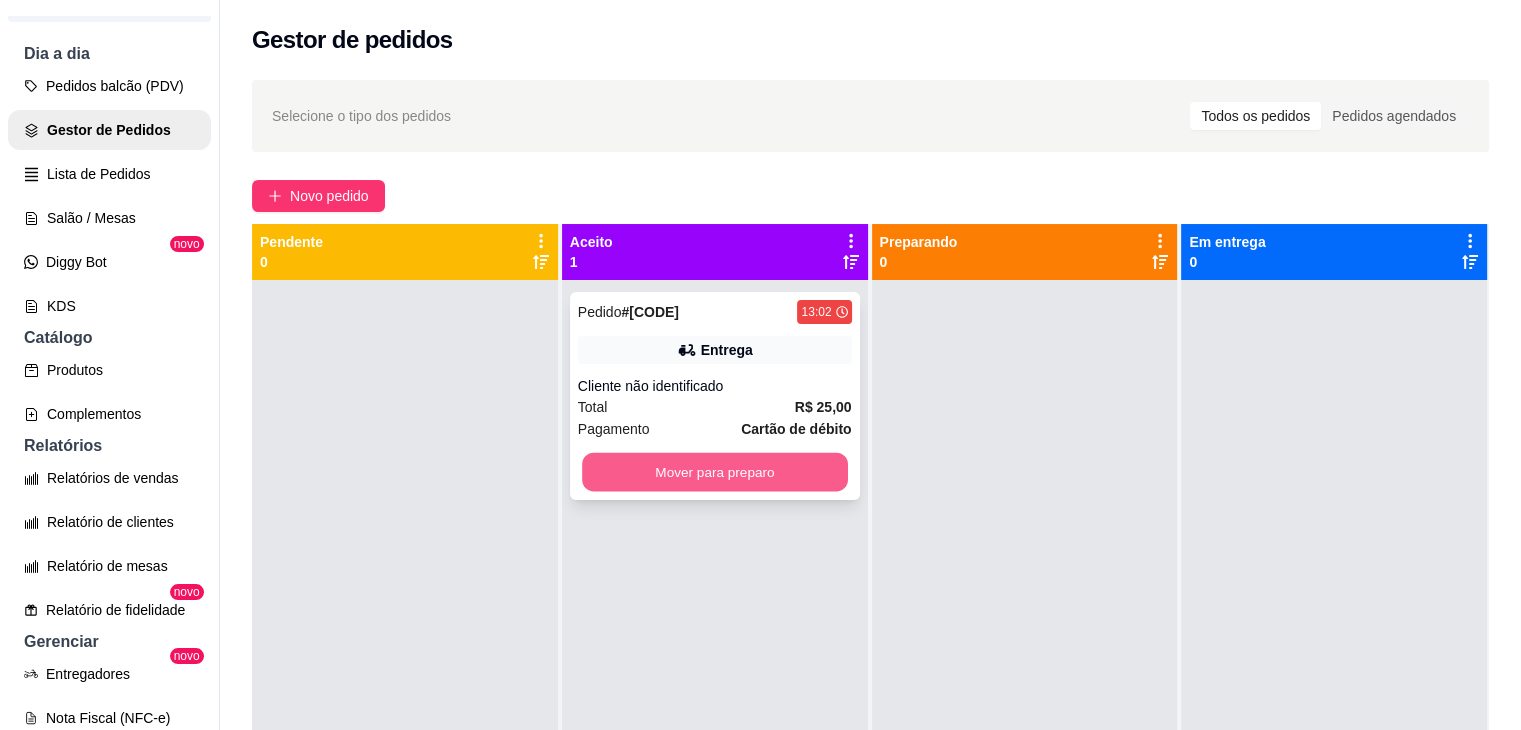 click on "Mover para preparo" at bounding box center (715, 472) 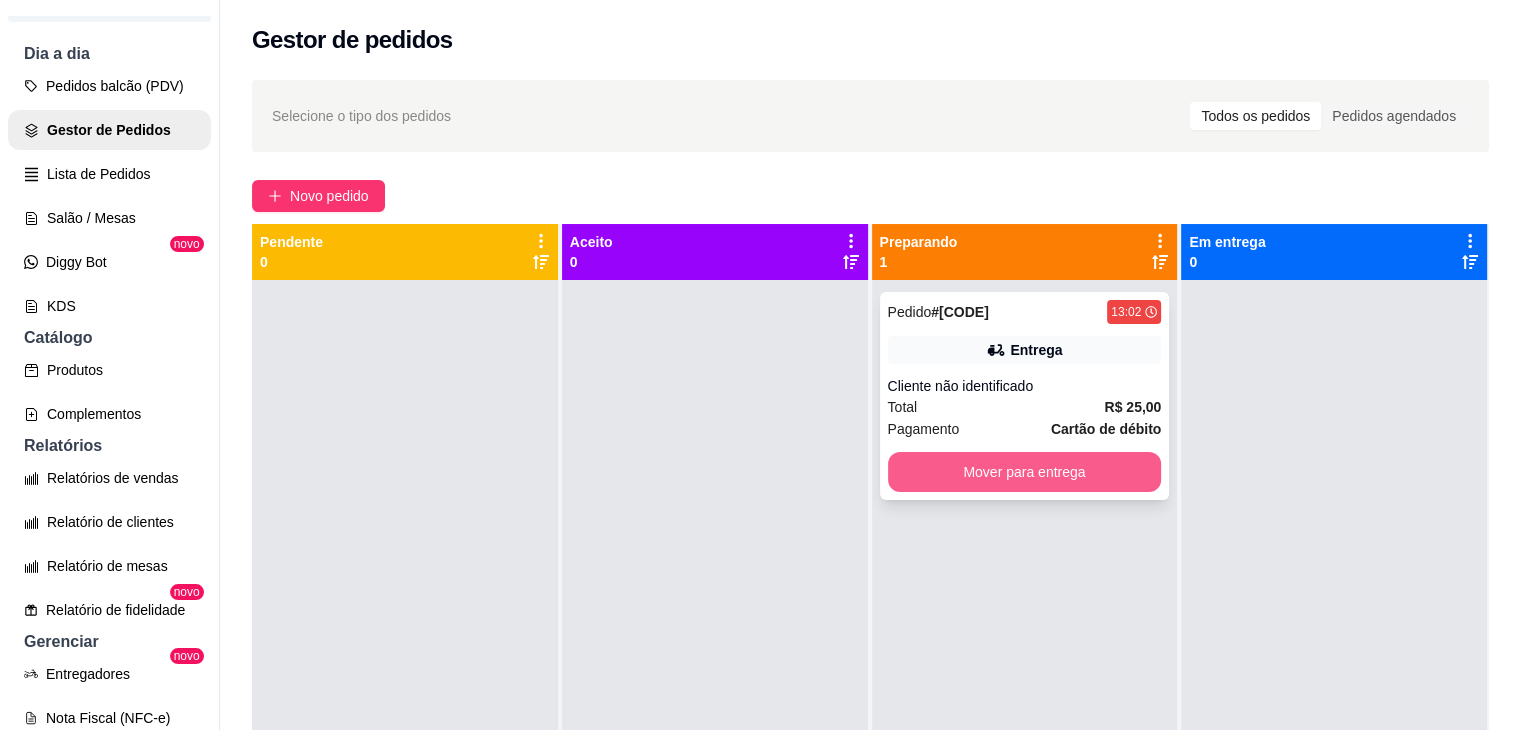 click on "Mover para entrega" at bounding box center (1025, 472) 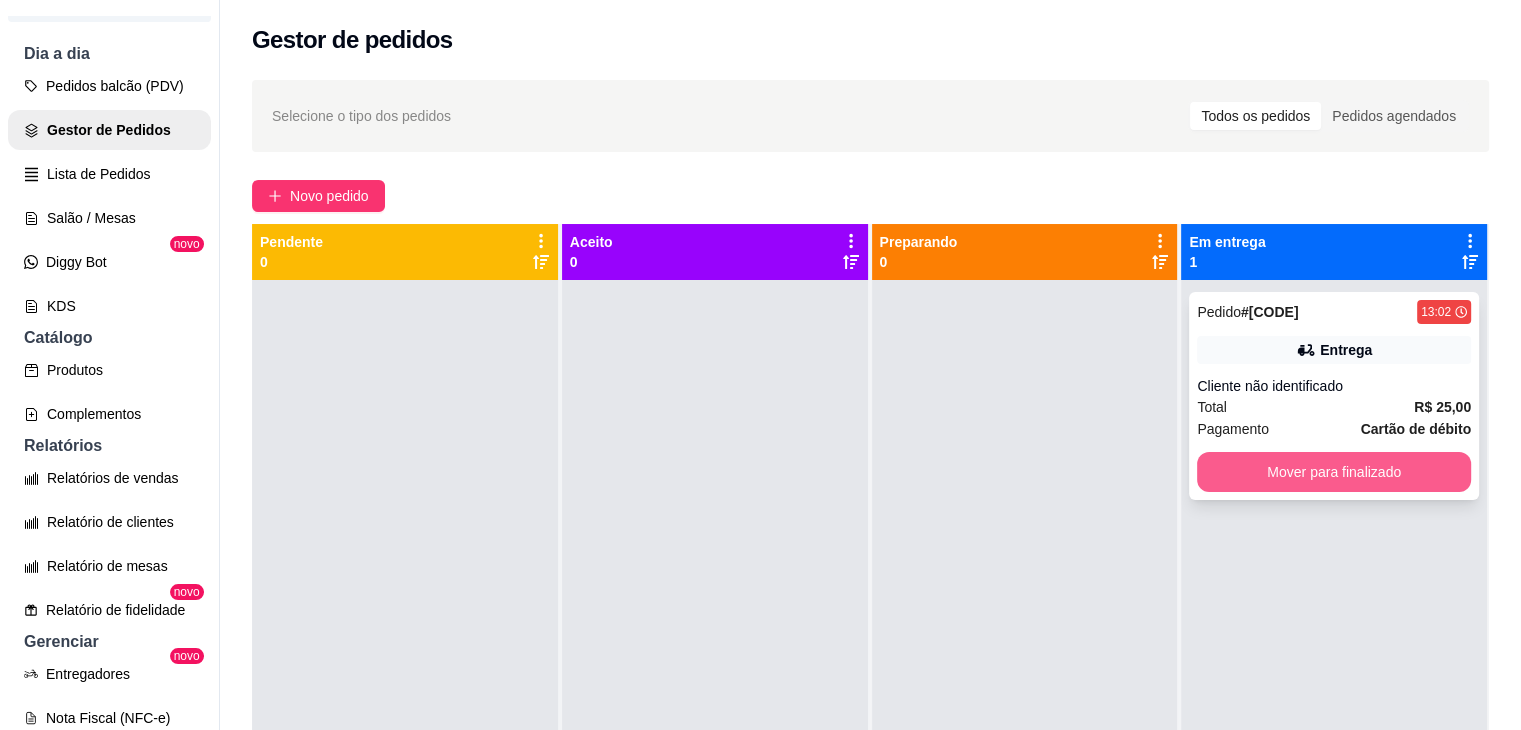 click on "Mover para finalizado" at bounding box center [1334, 472] 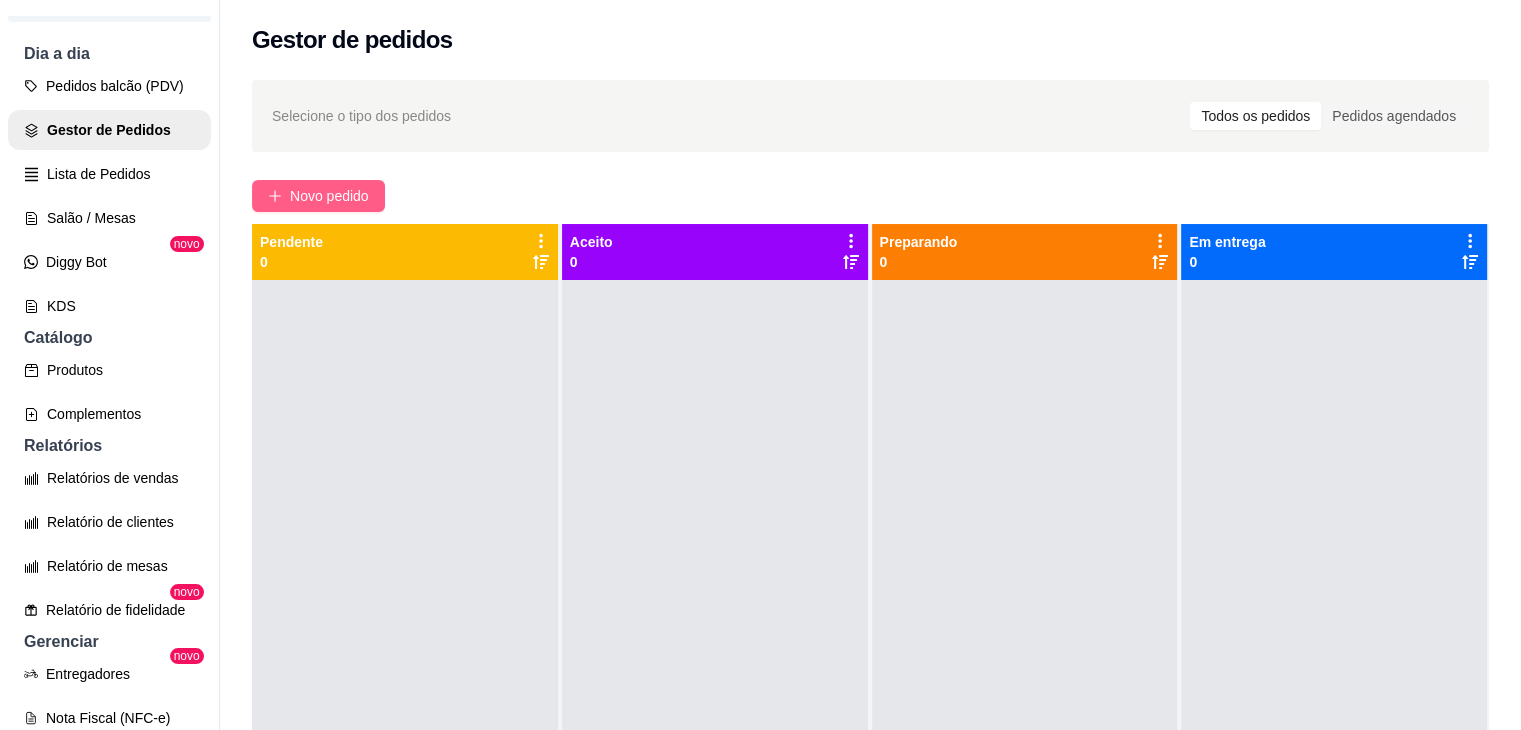click on "Novo pedido" at bounding box center (329, 196) 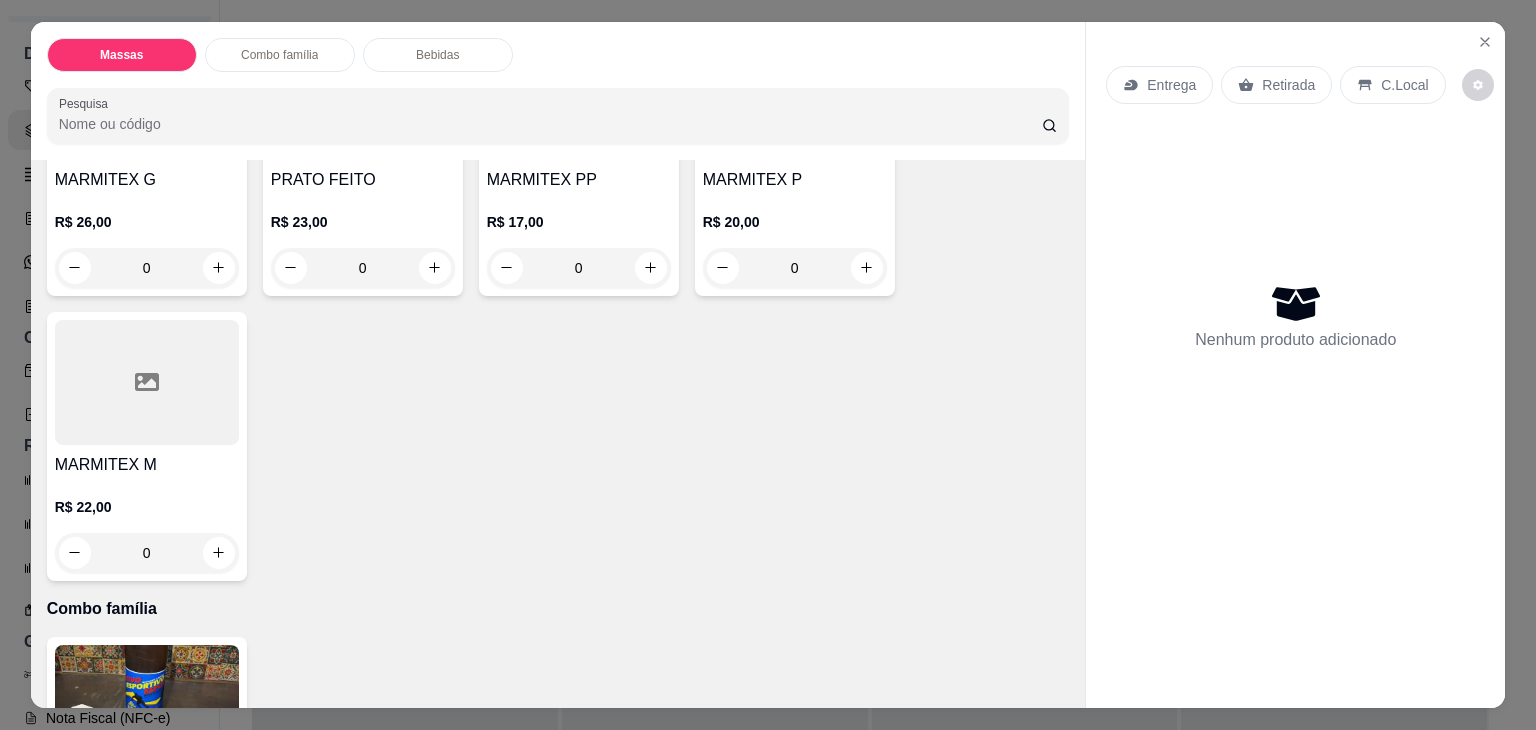 scroll, scrollTop: 900, scrollLeft: 0, axis: vertical 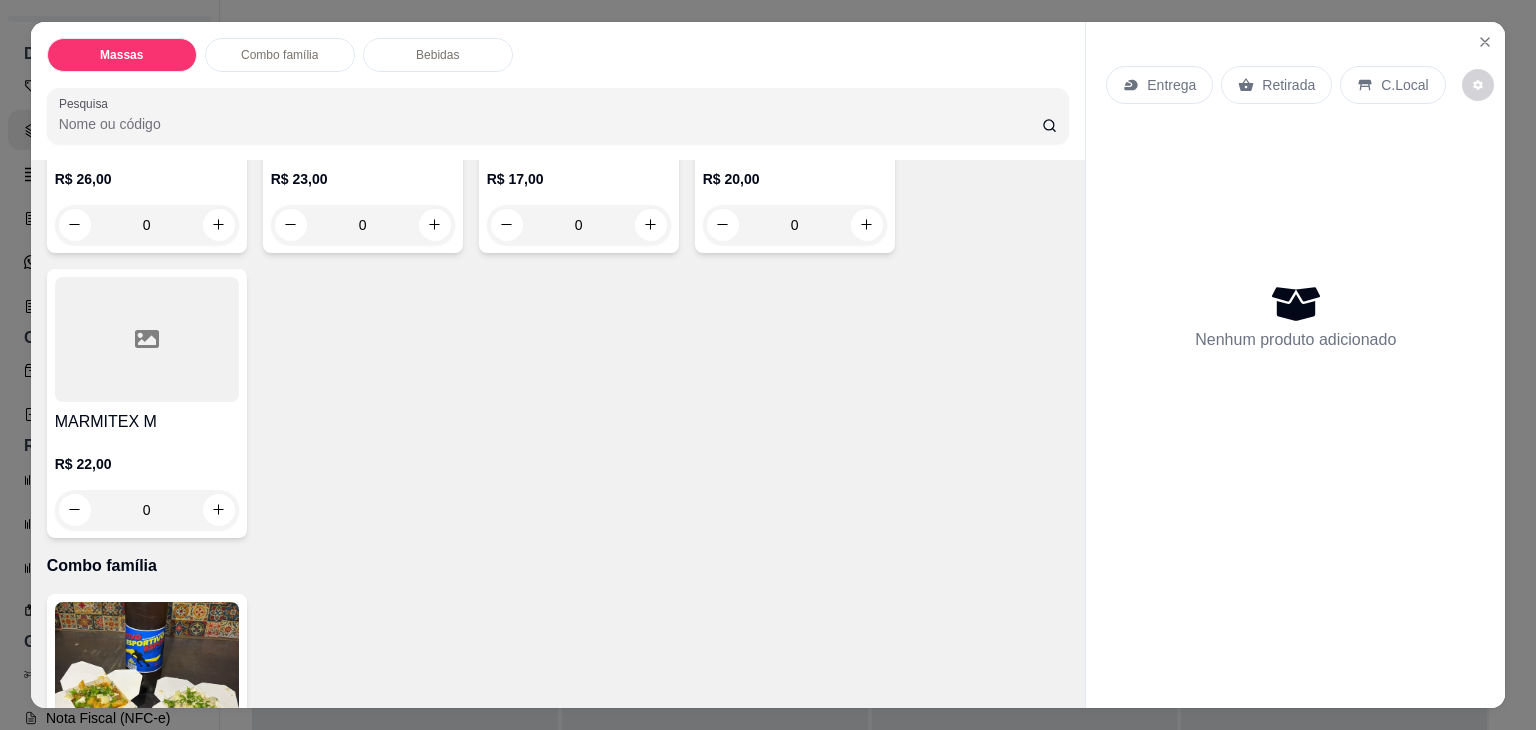 click at bounding box center [147, 339] 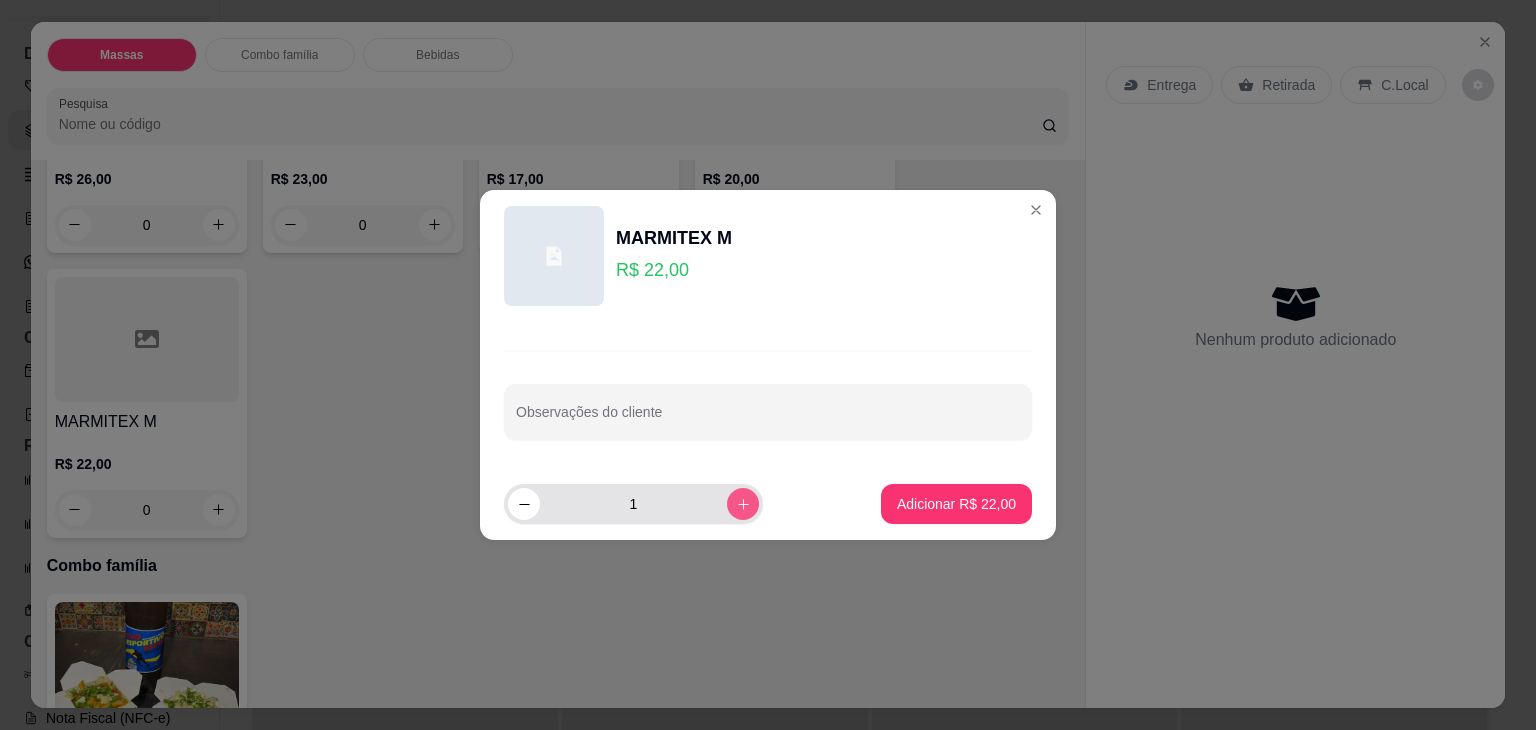 click 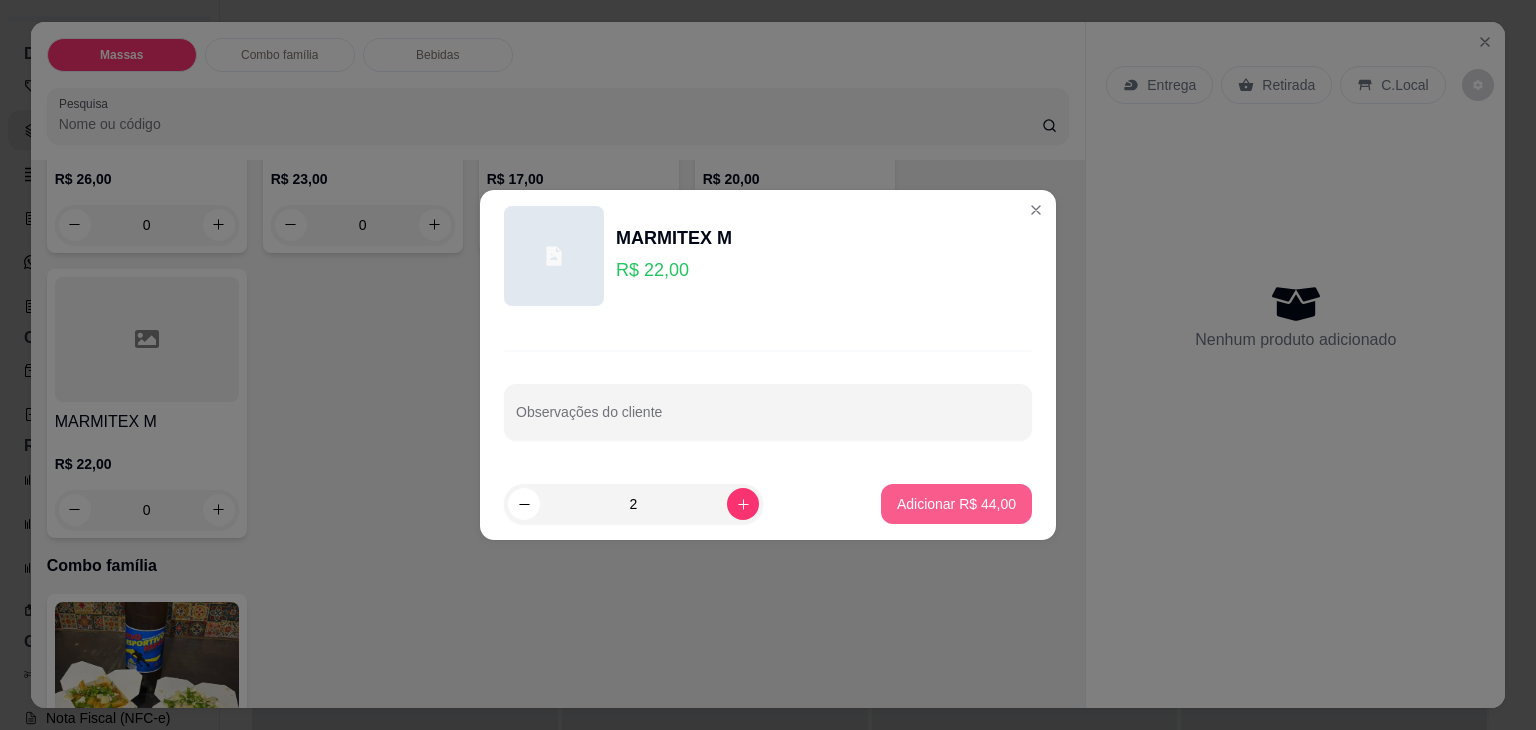 click on "Adicionar   R$ 44,00" at bounding box center [956, 504] 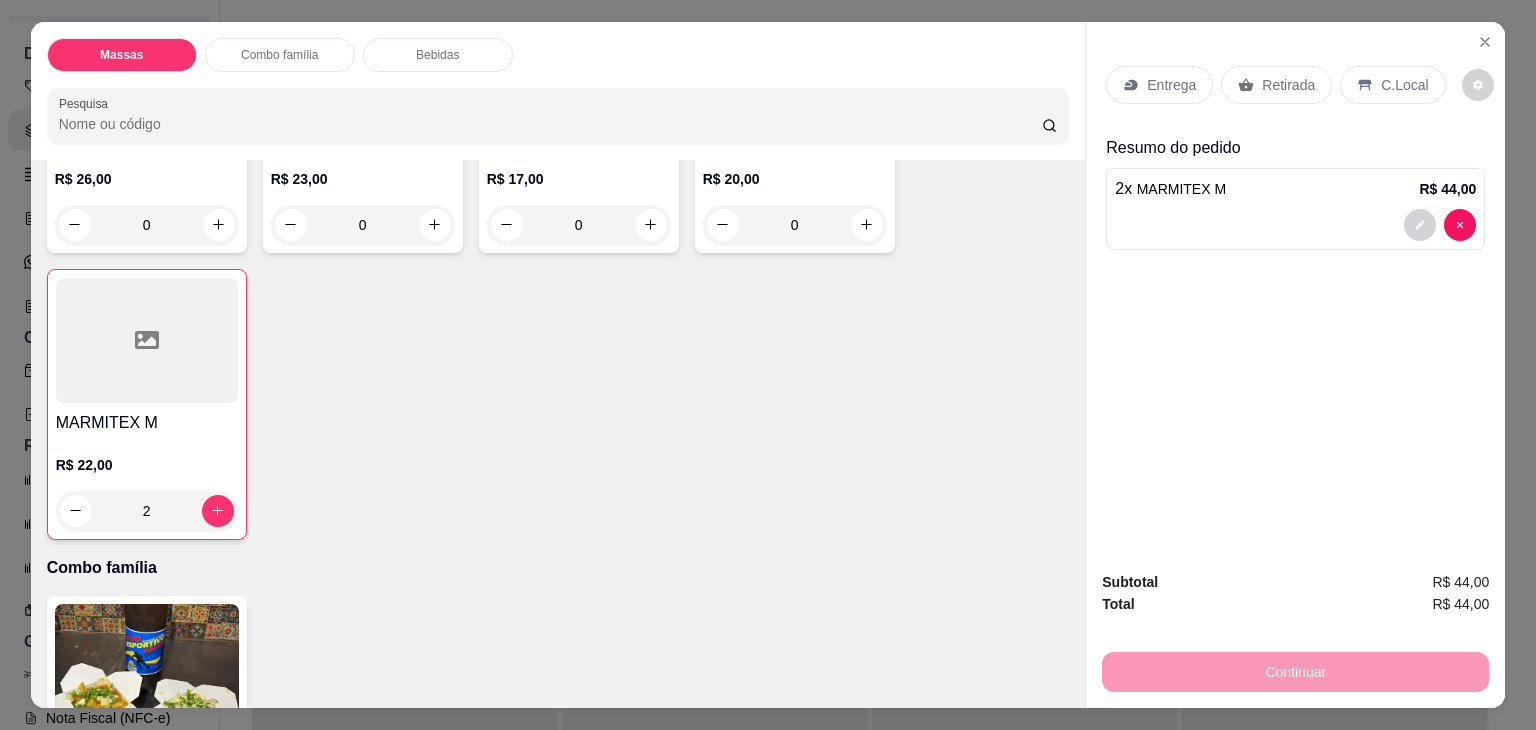 click on "Entrega" at bounding box center [1171, 85] 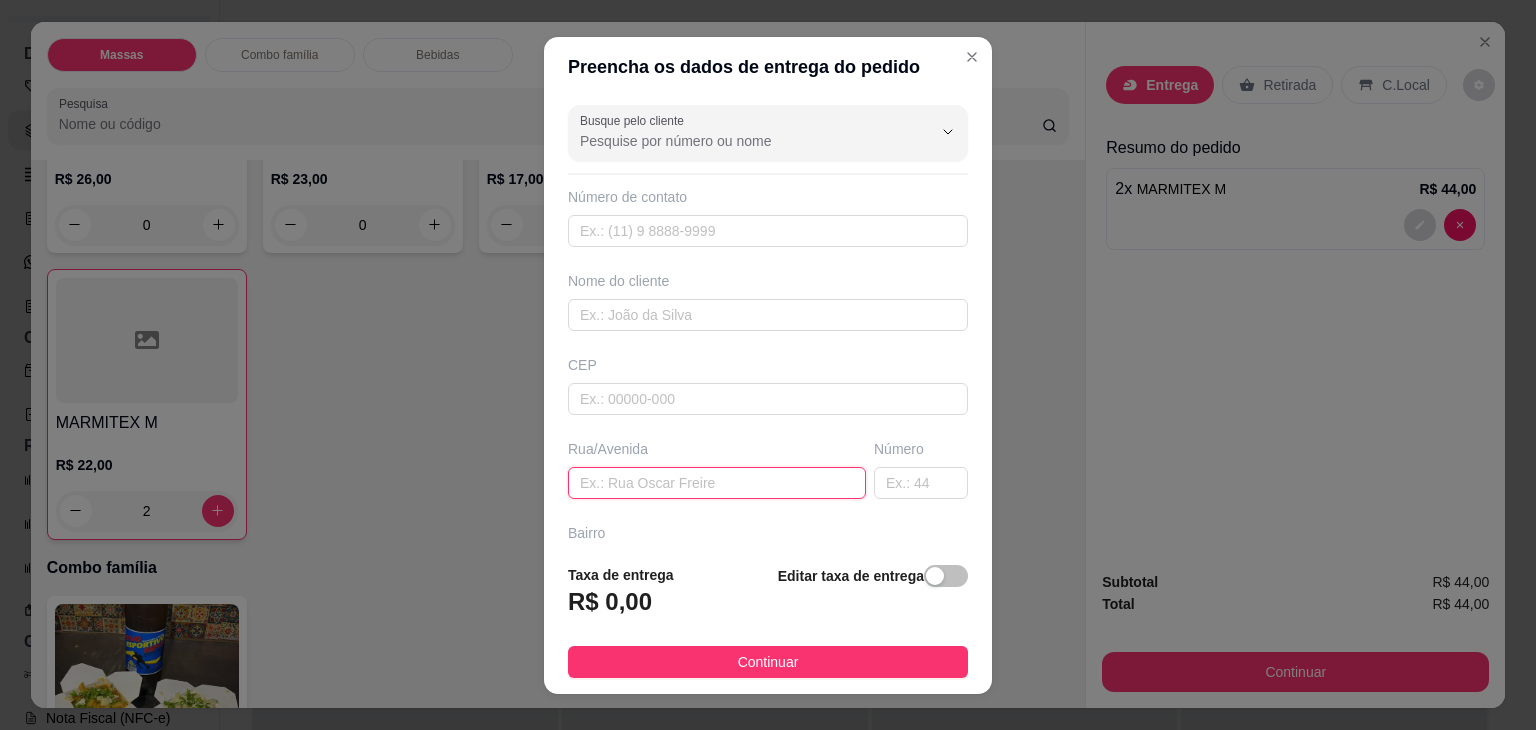 click at bounding box center [717, 483] 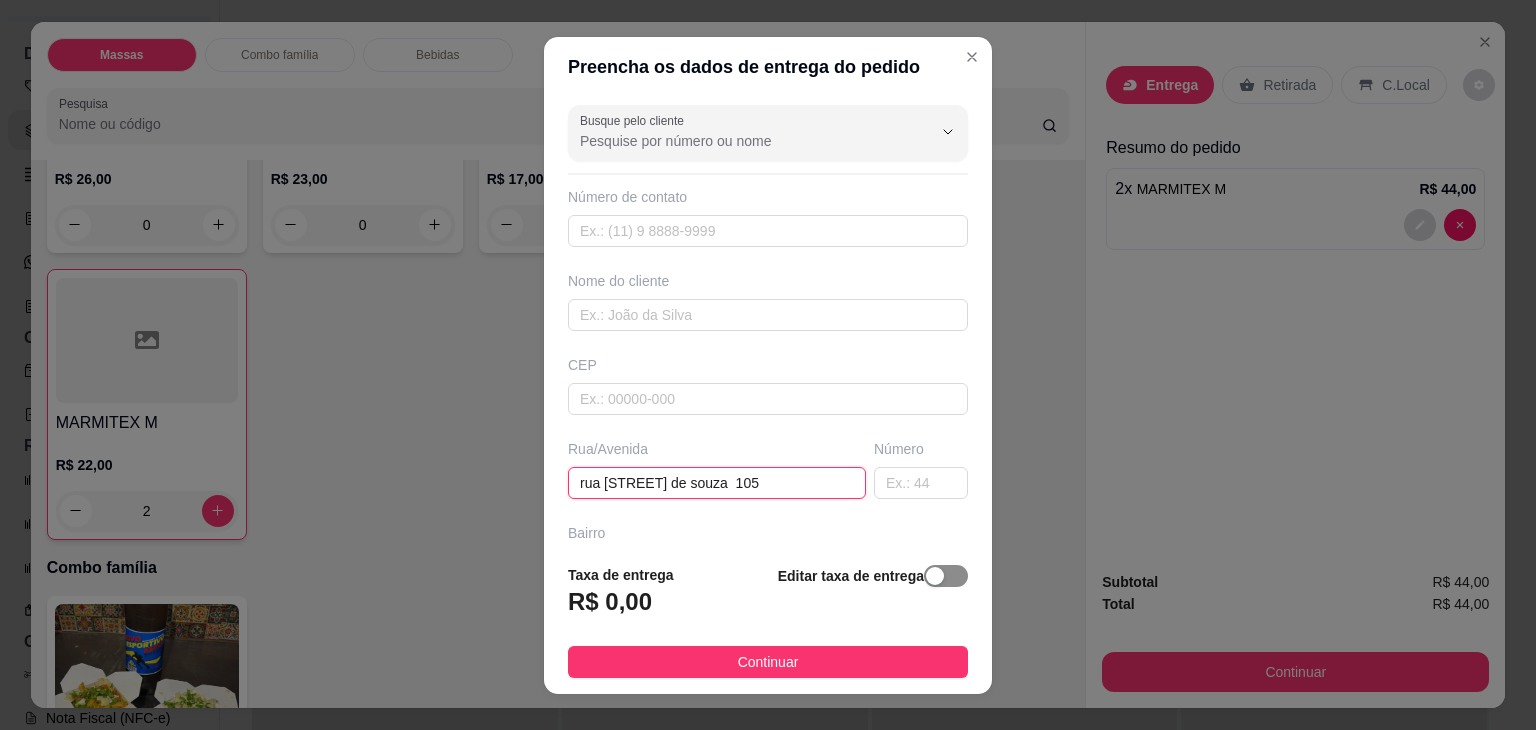 type on "rua [STREET] de souza  105" 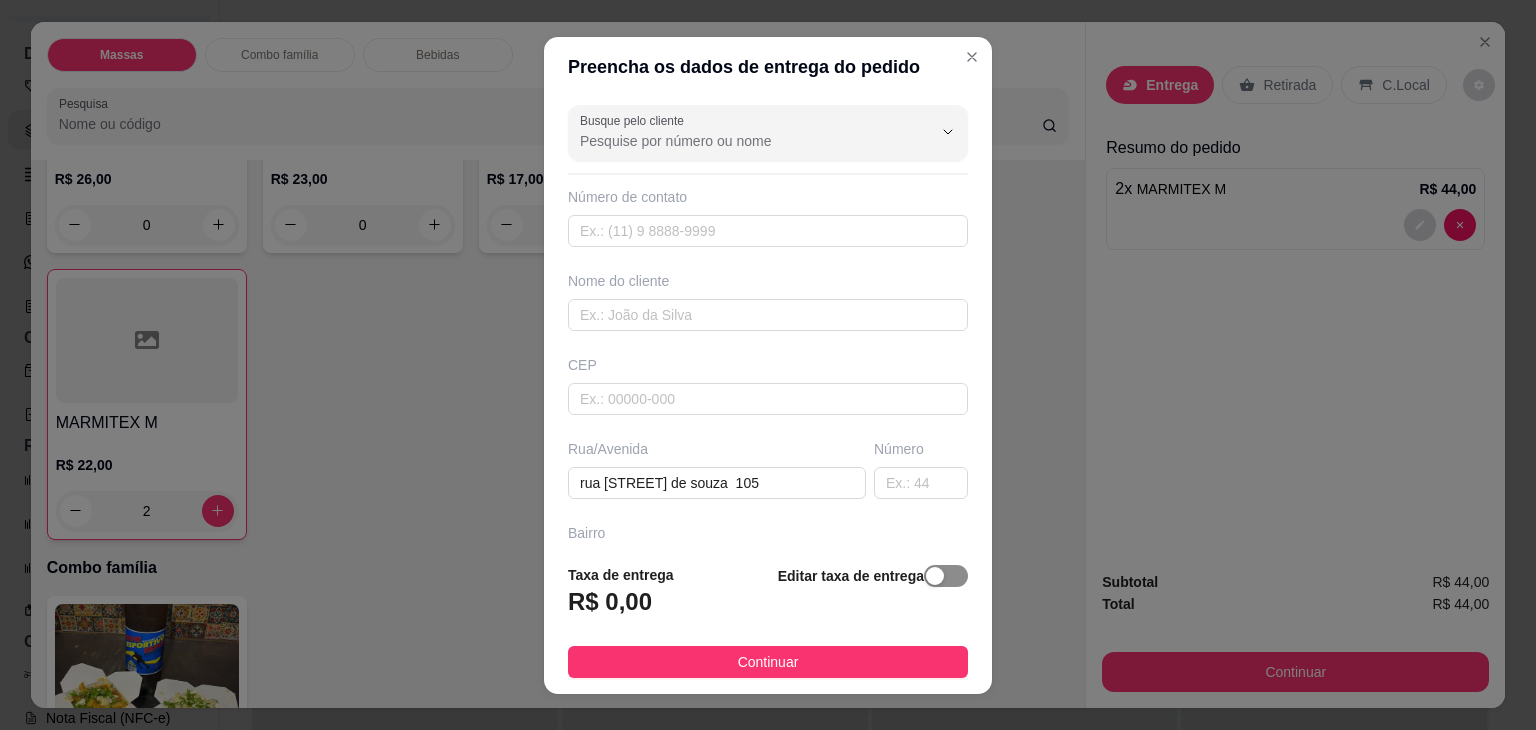 click at bounding box center [946, 576] 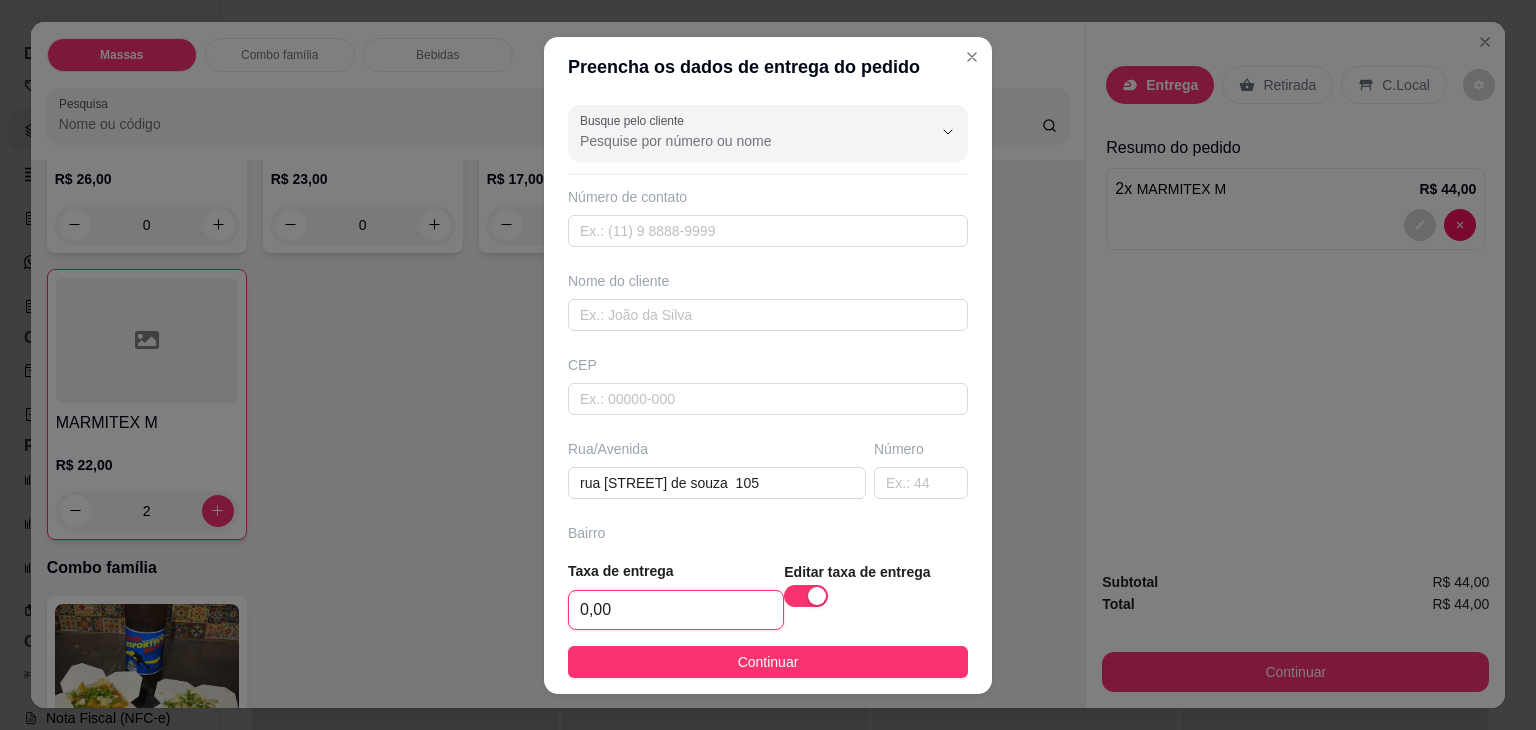 click on "0,00" at bounding box center (676, 610) 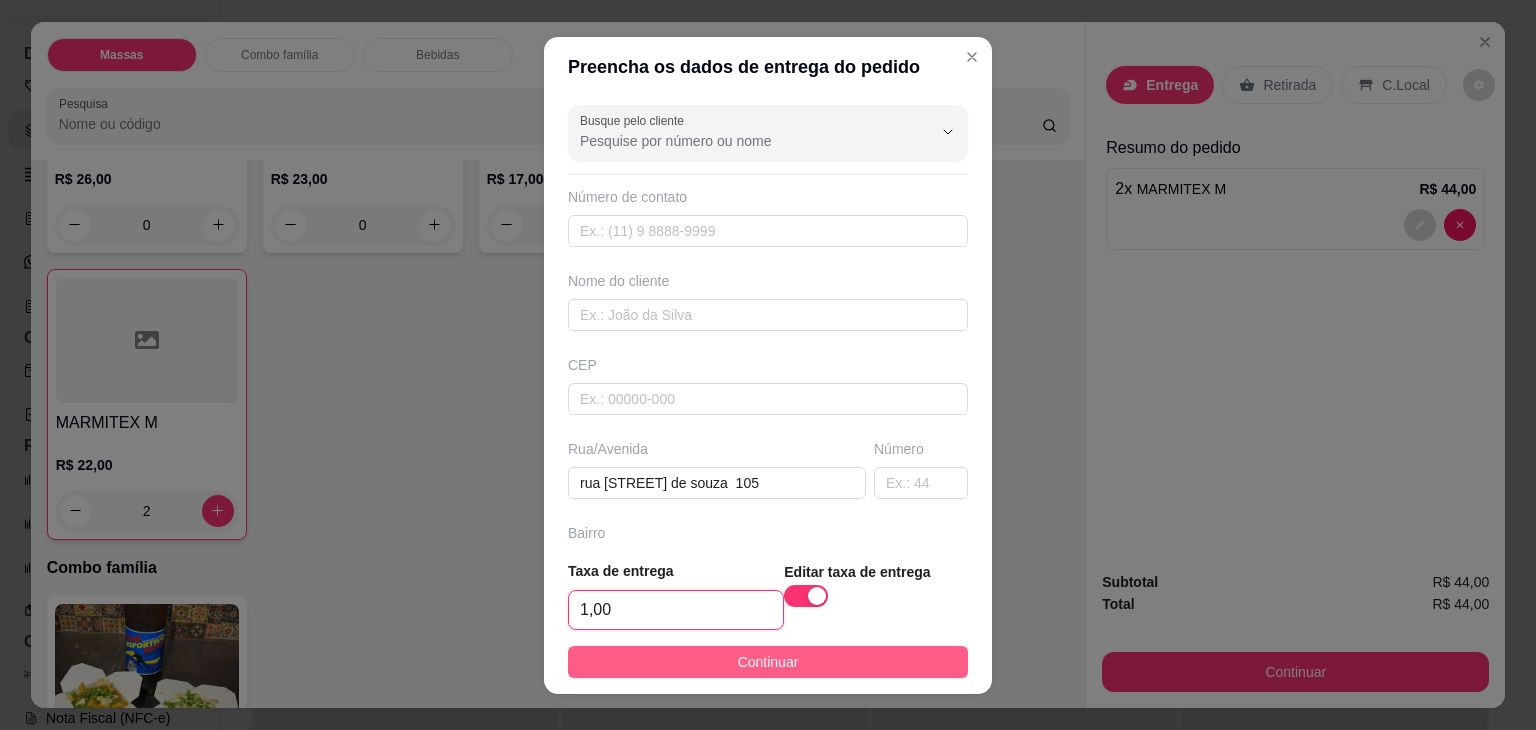 type on "1,00" 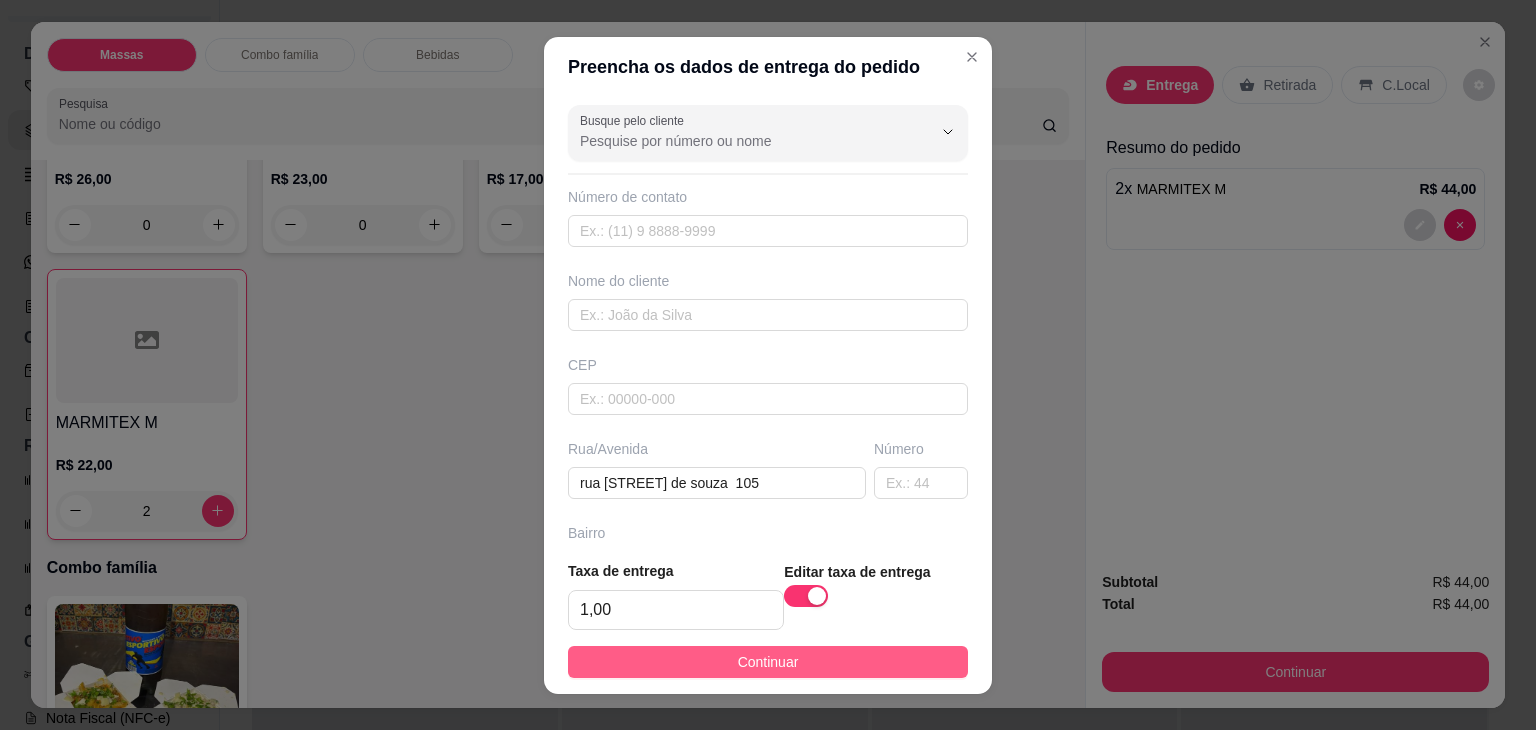 click on "Continuar" at bounding box center [768, 662] 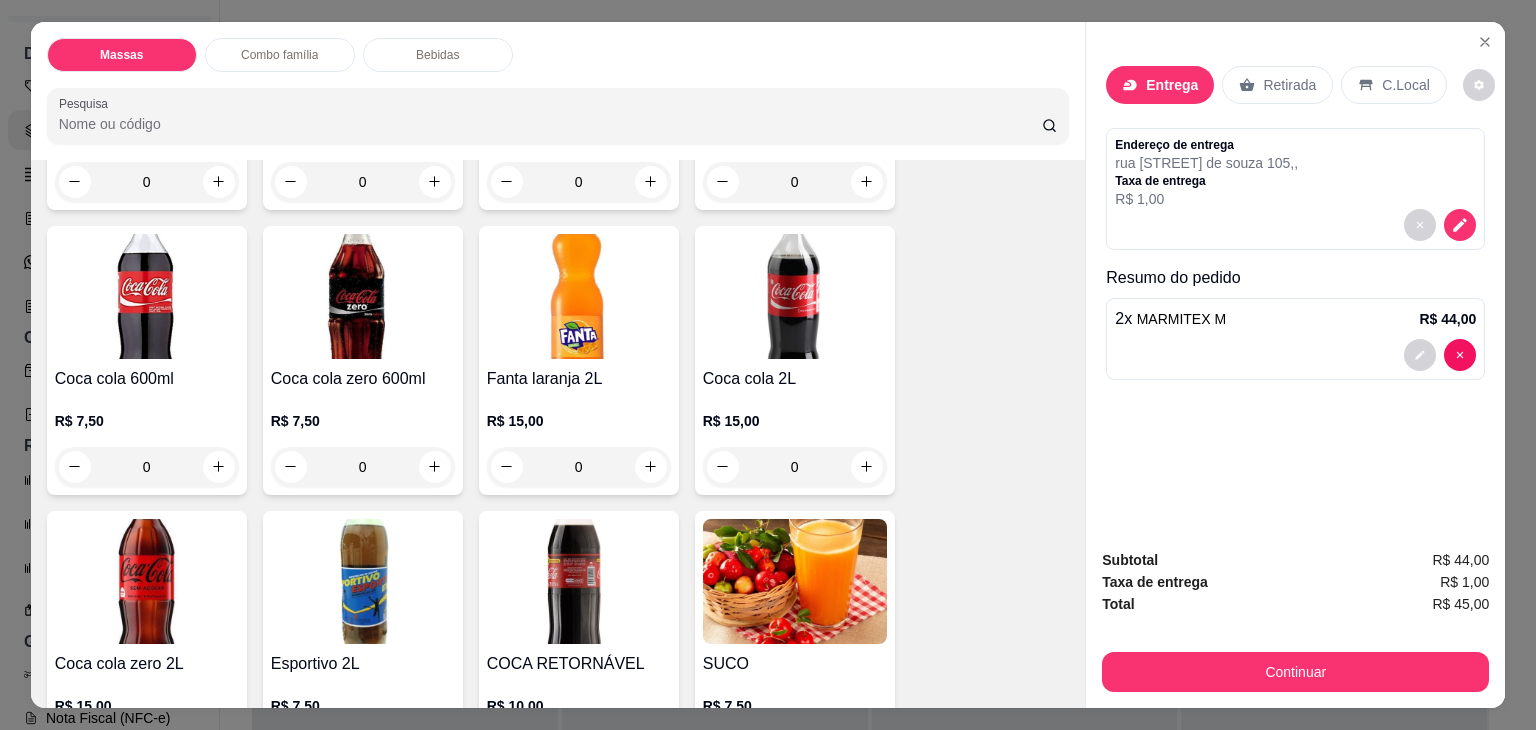 scroll, scrollTop: 2400, scrollLeft: 0, axis: vertical 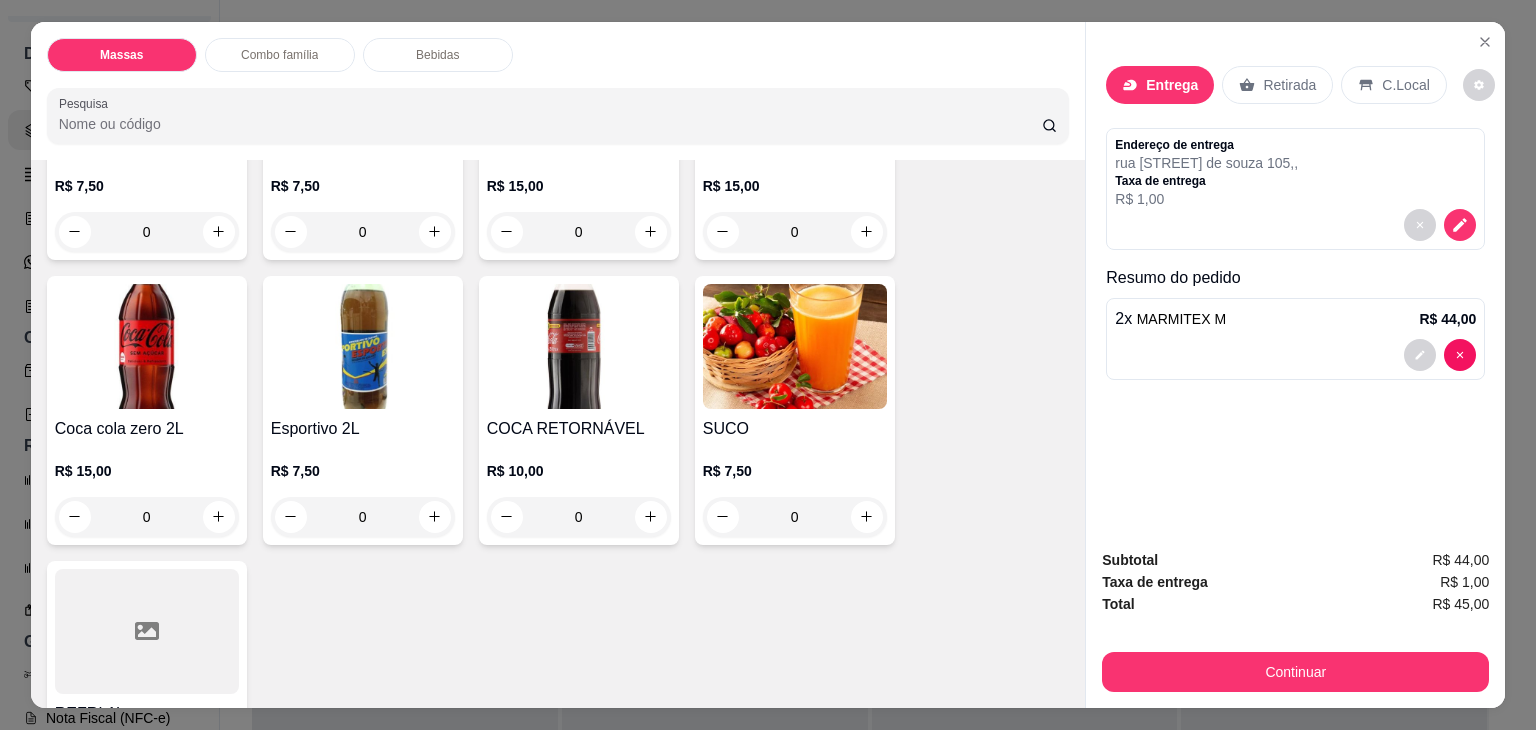 click at bounding box center (363, 346) 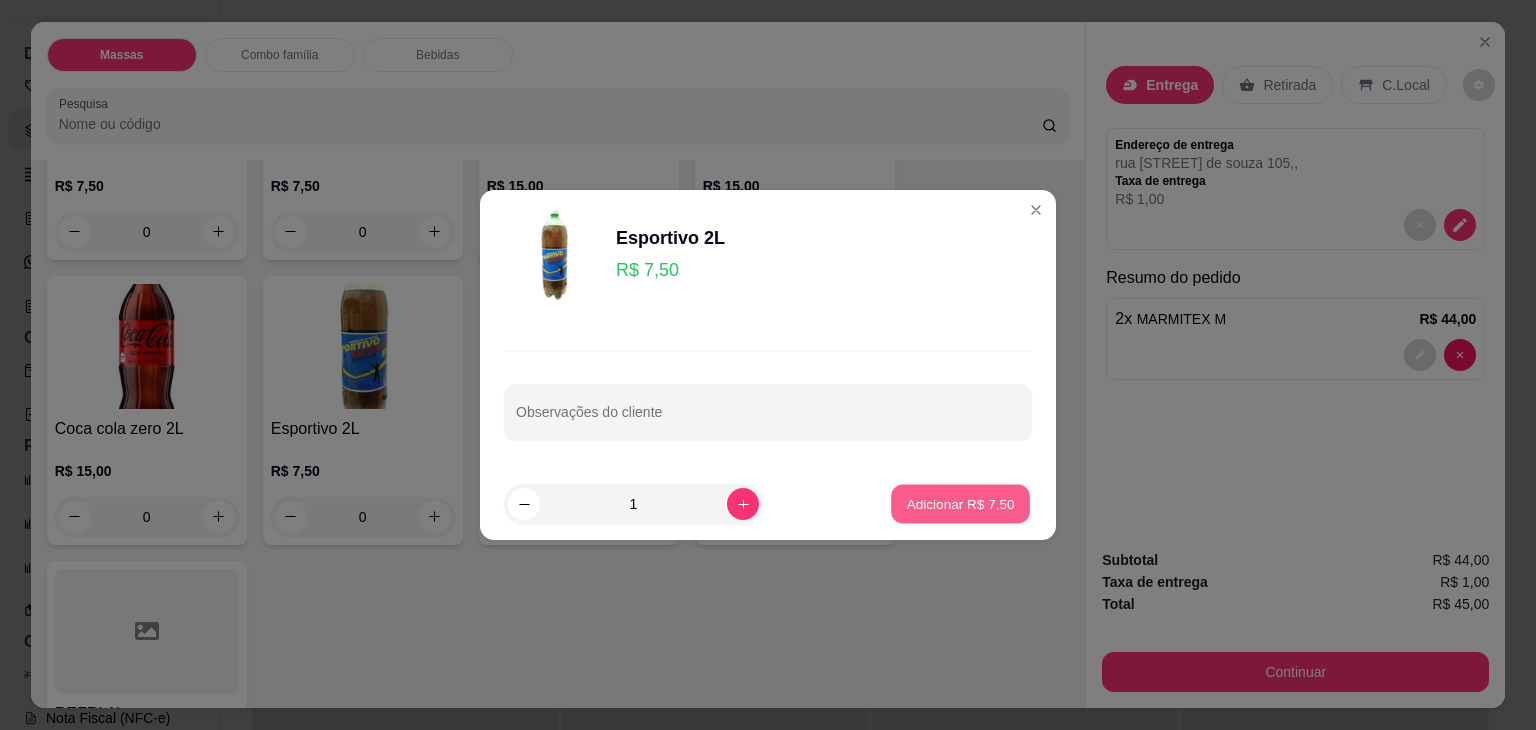 click on "Adicionar   R$ 7,50" at bounding box center (960, 503) 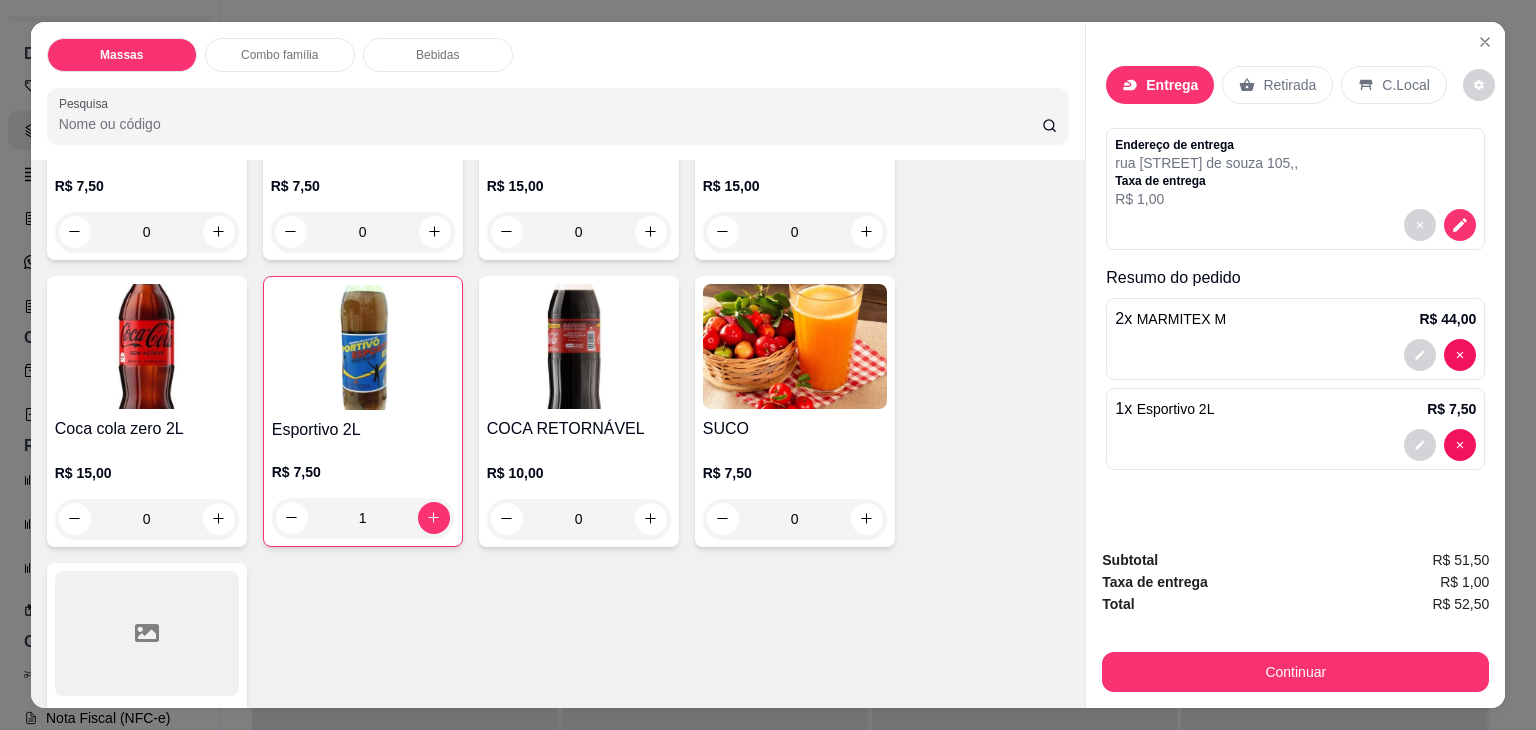 click 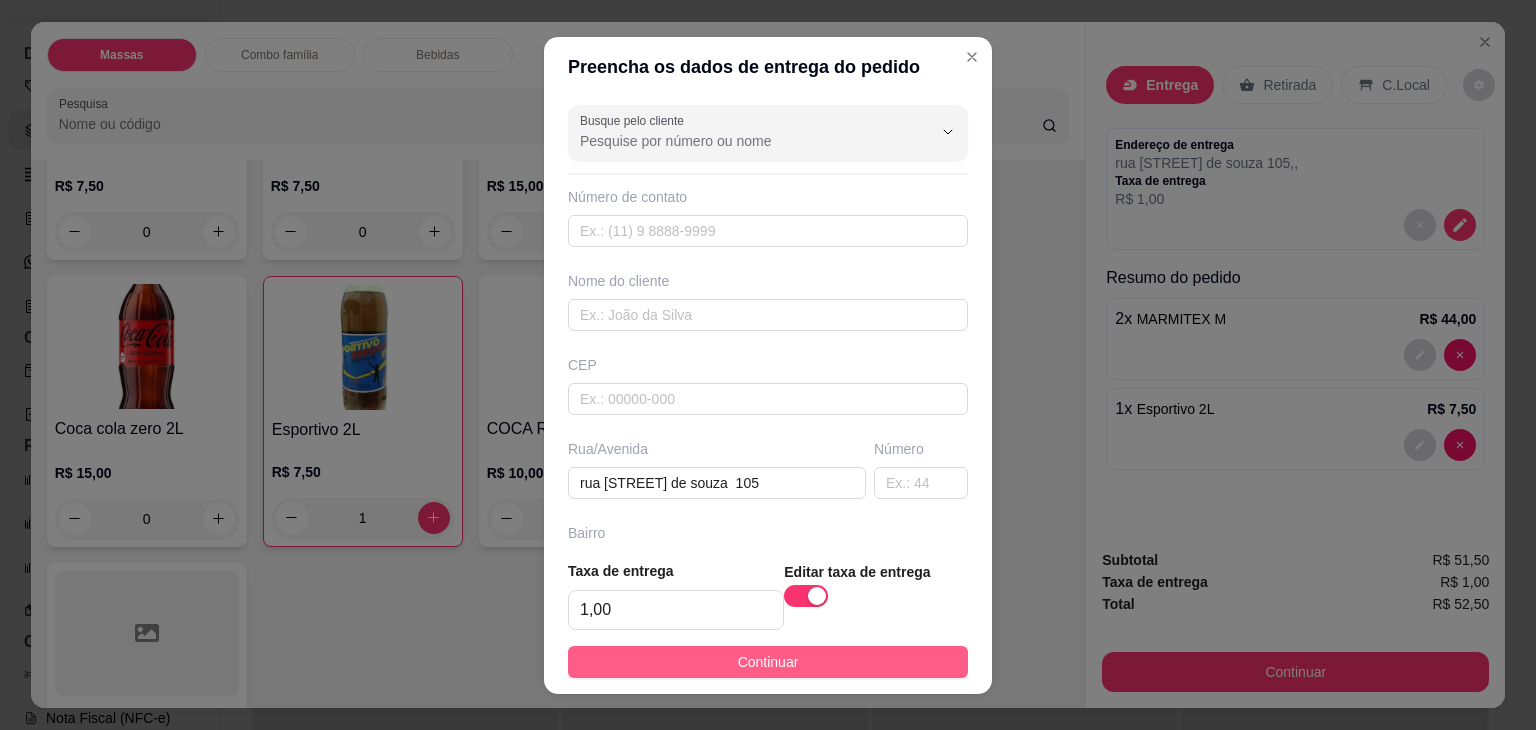 click on "Continuar" at bounding box center [768, 662] 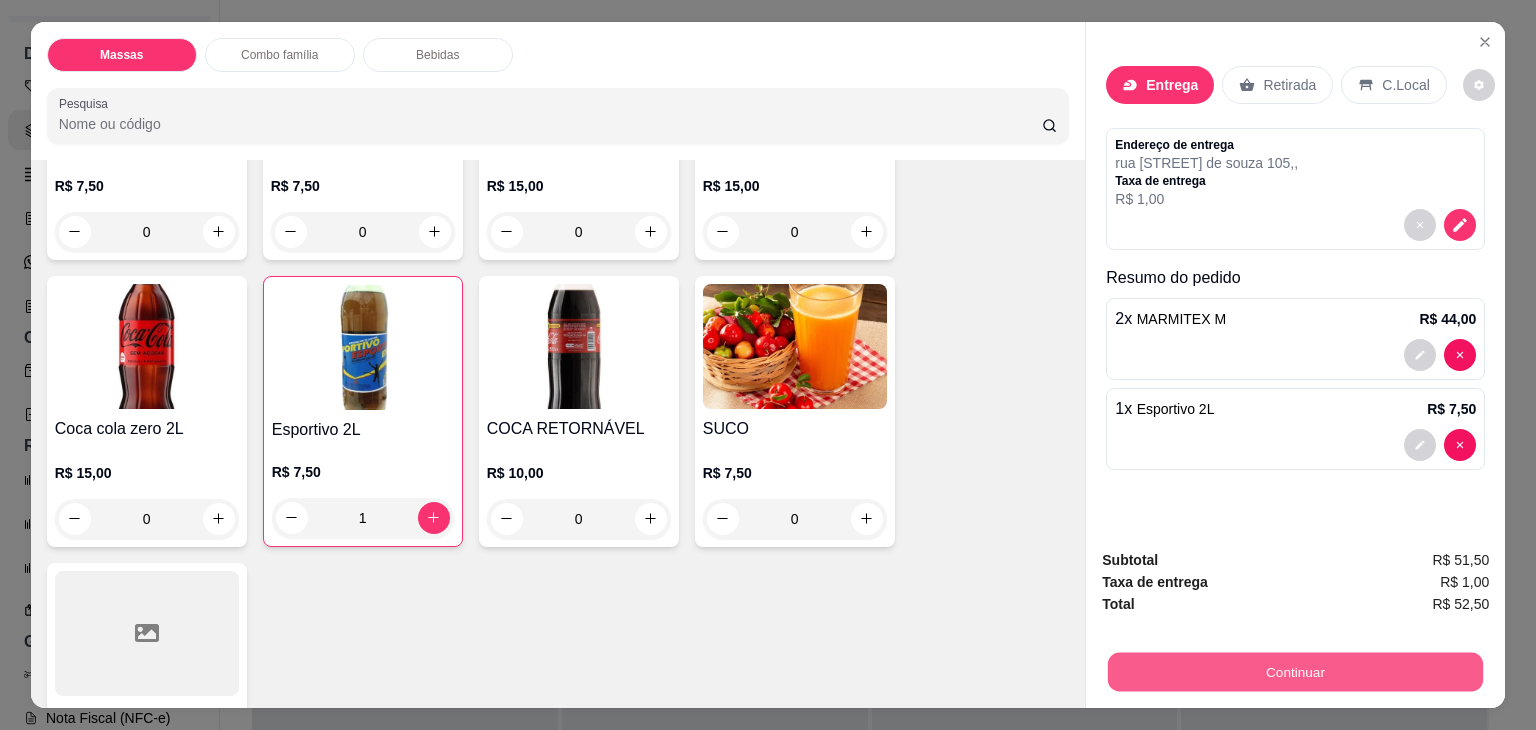 click on "Continuar" at bounding box center [1295, 672] 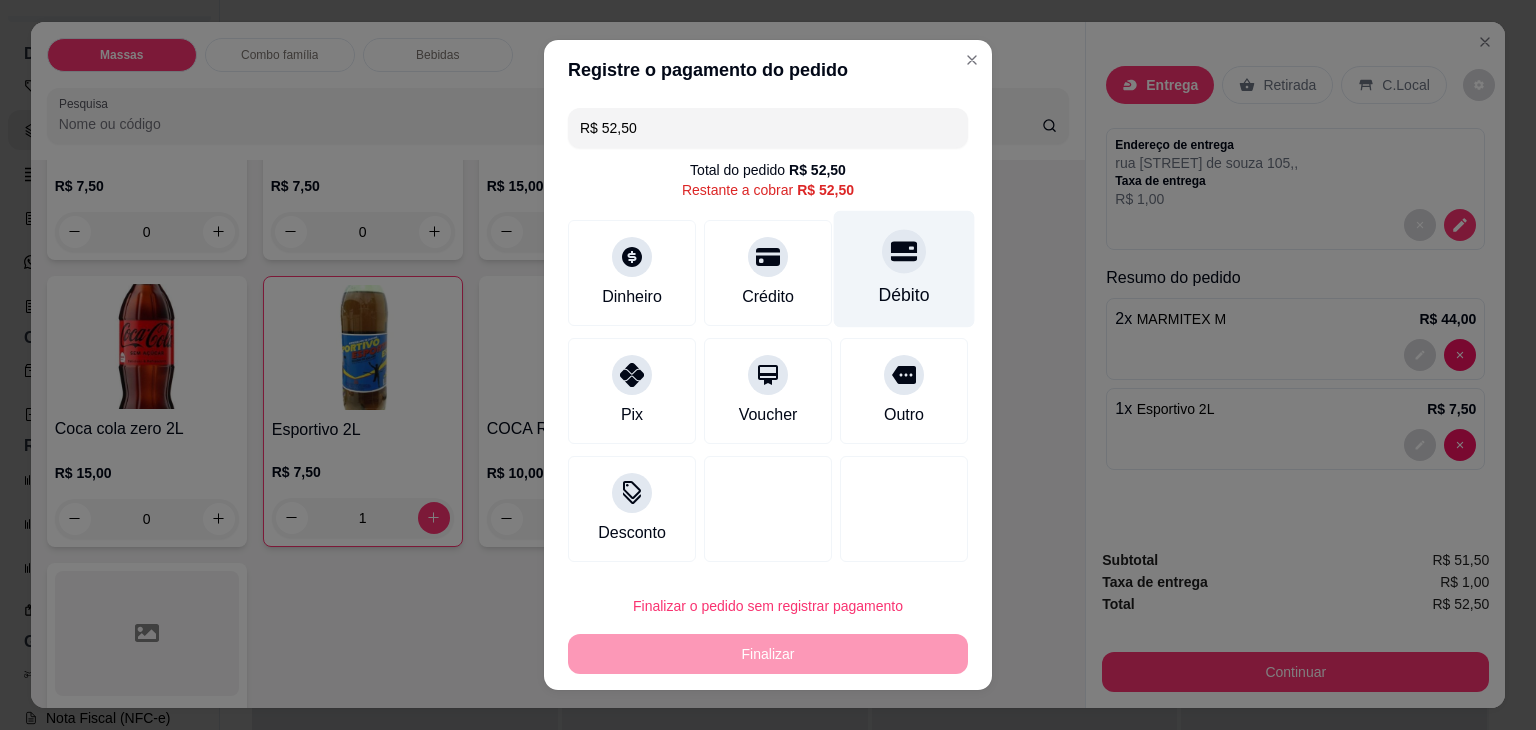 click 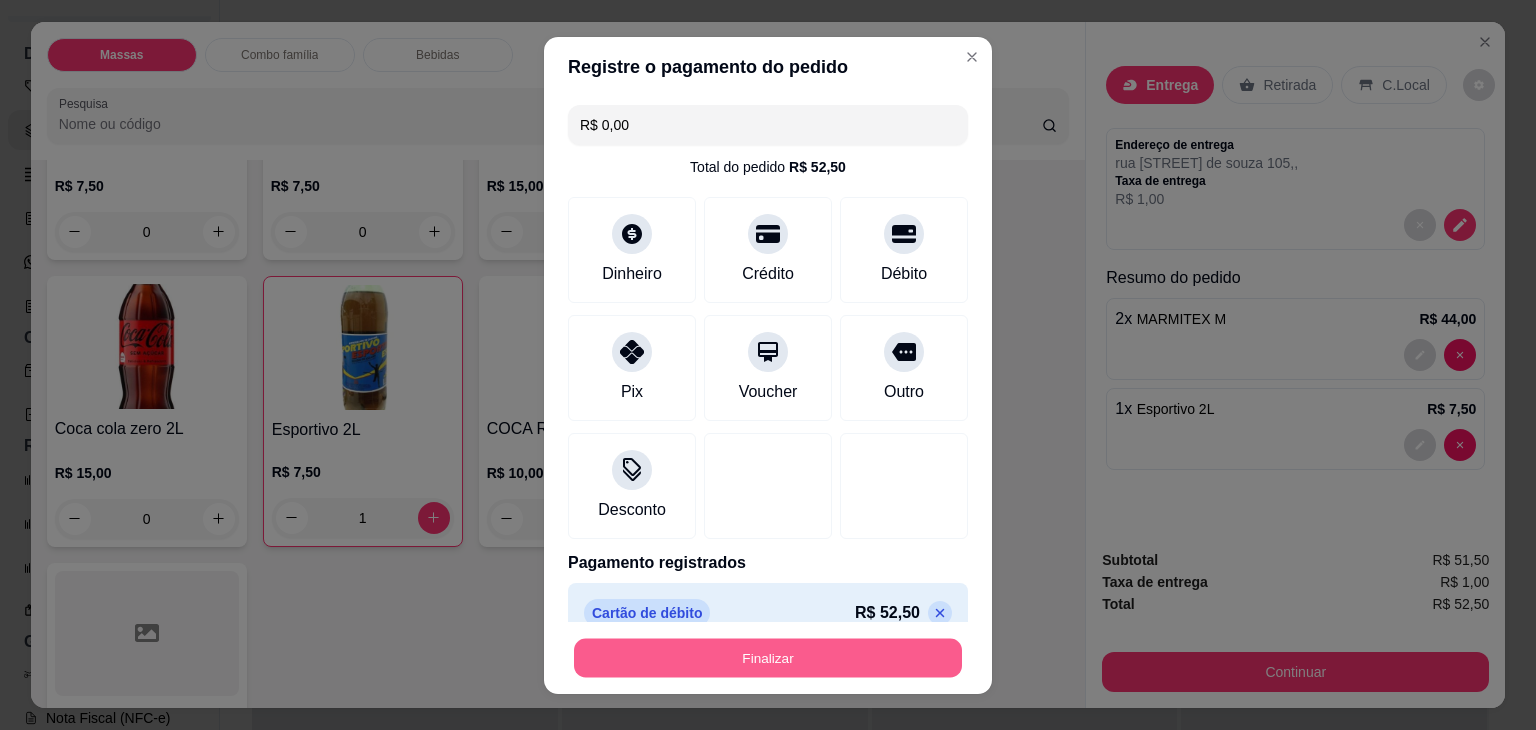 click on "Finalizar" at bounding box center (768, 657) 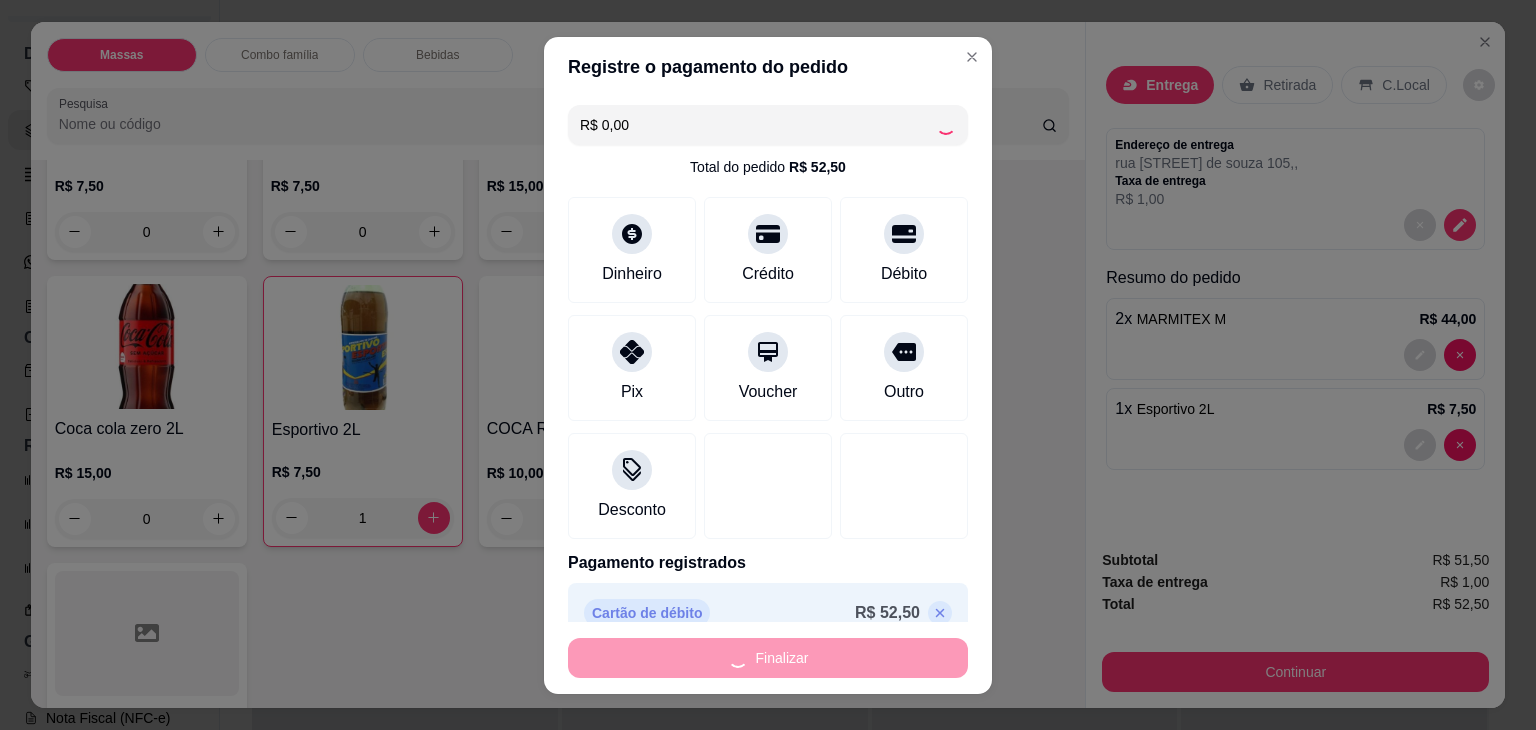 type on "0" 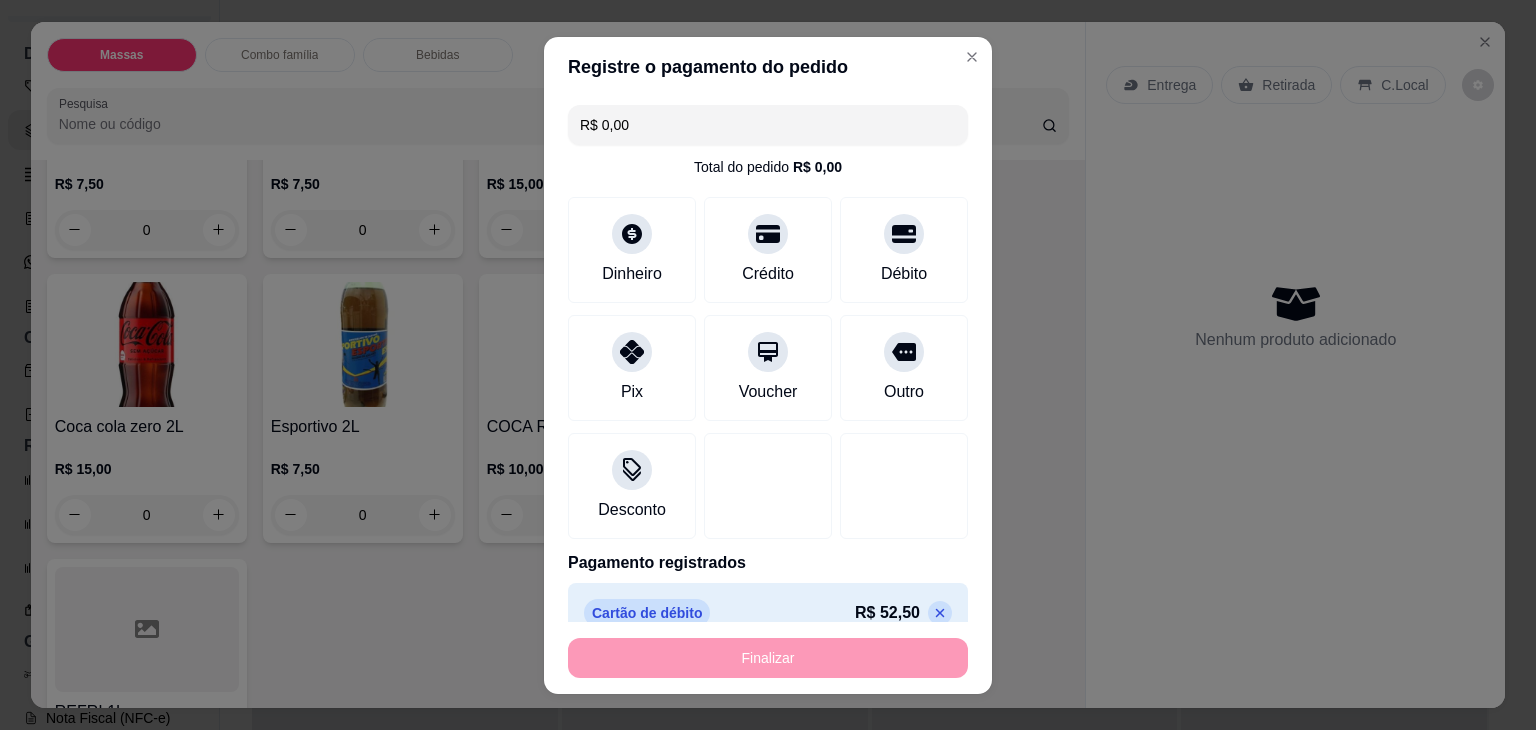 type on "-R$ 52,50" 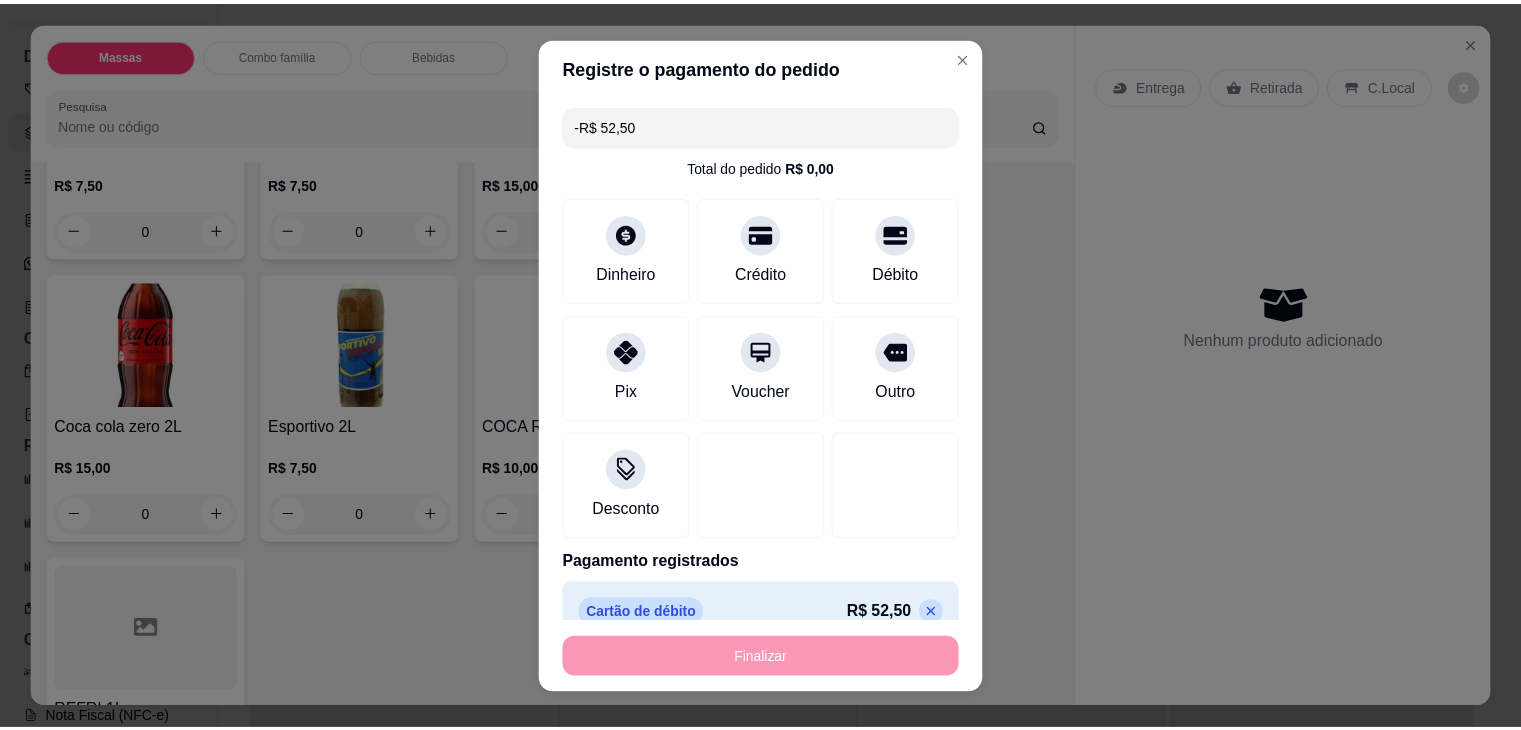 scroll, scrollTop: 2398, scrollLeft: 0, axis: vertical 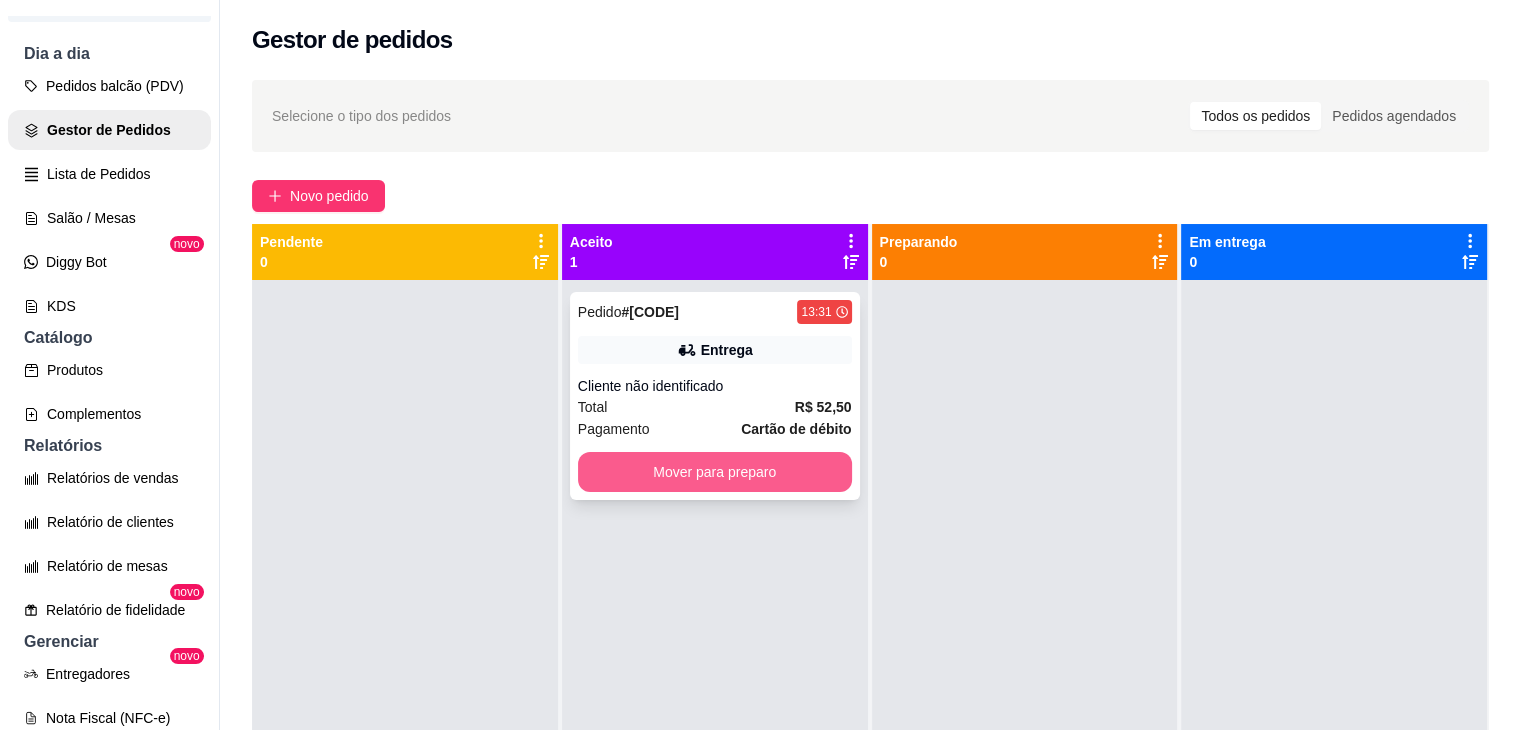 click on "Mover para preparo" at bounding box center [715, 472] 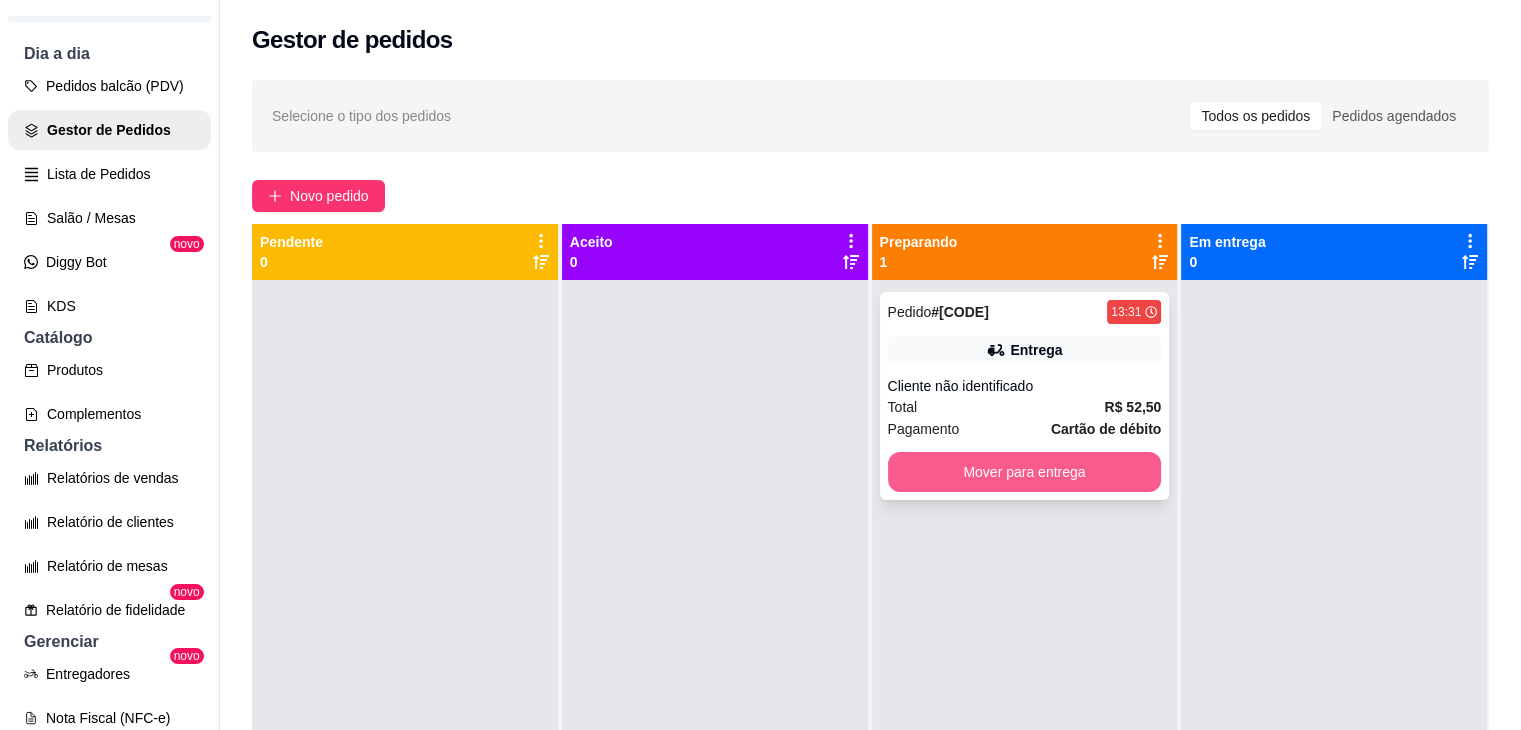 click on "Mover para entrega" at bounding box center [1025, 472] 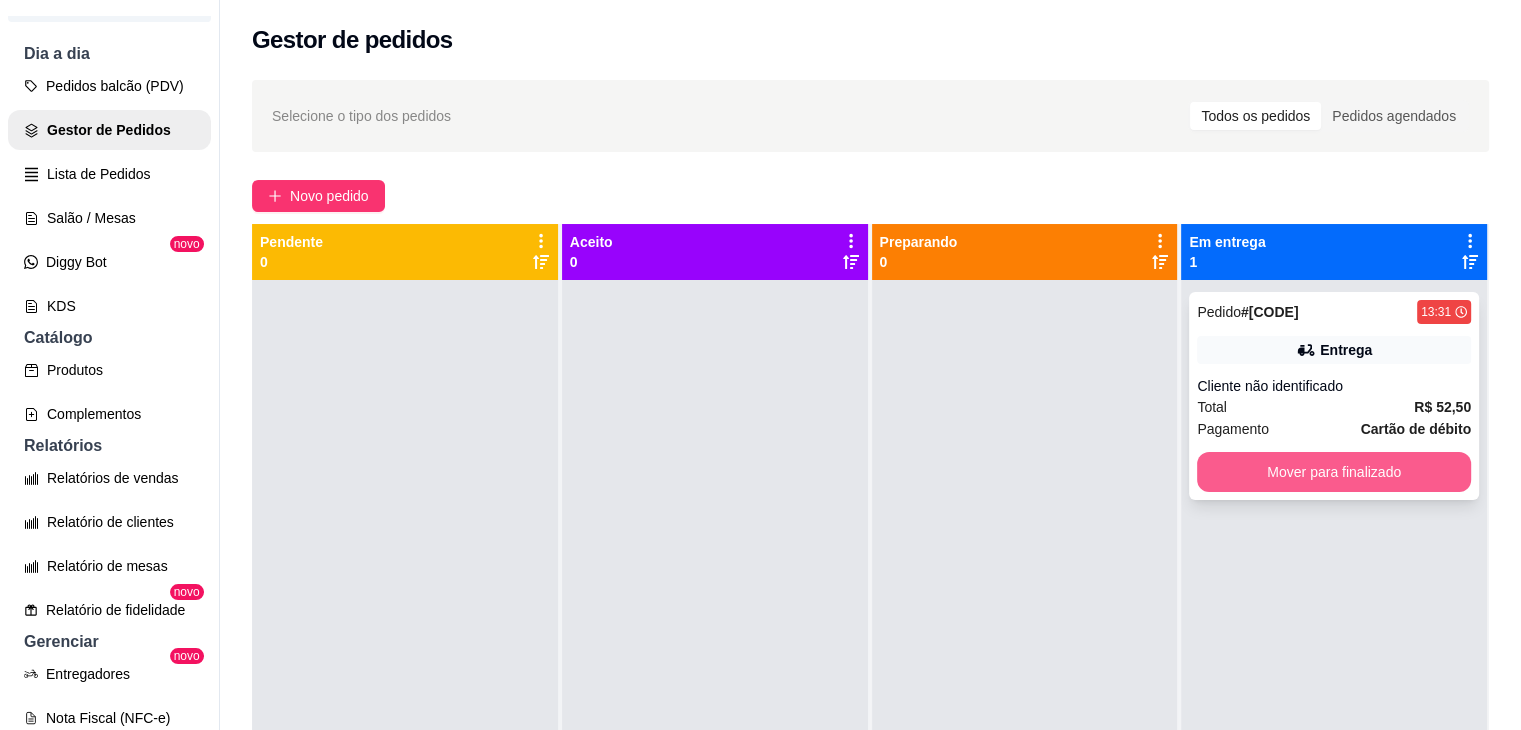 click on "Mover para finalizado" at bounding box center (1334, 472) 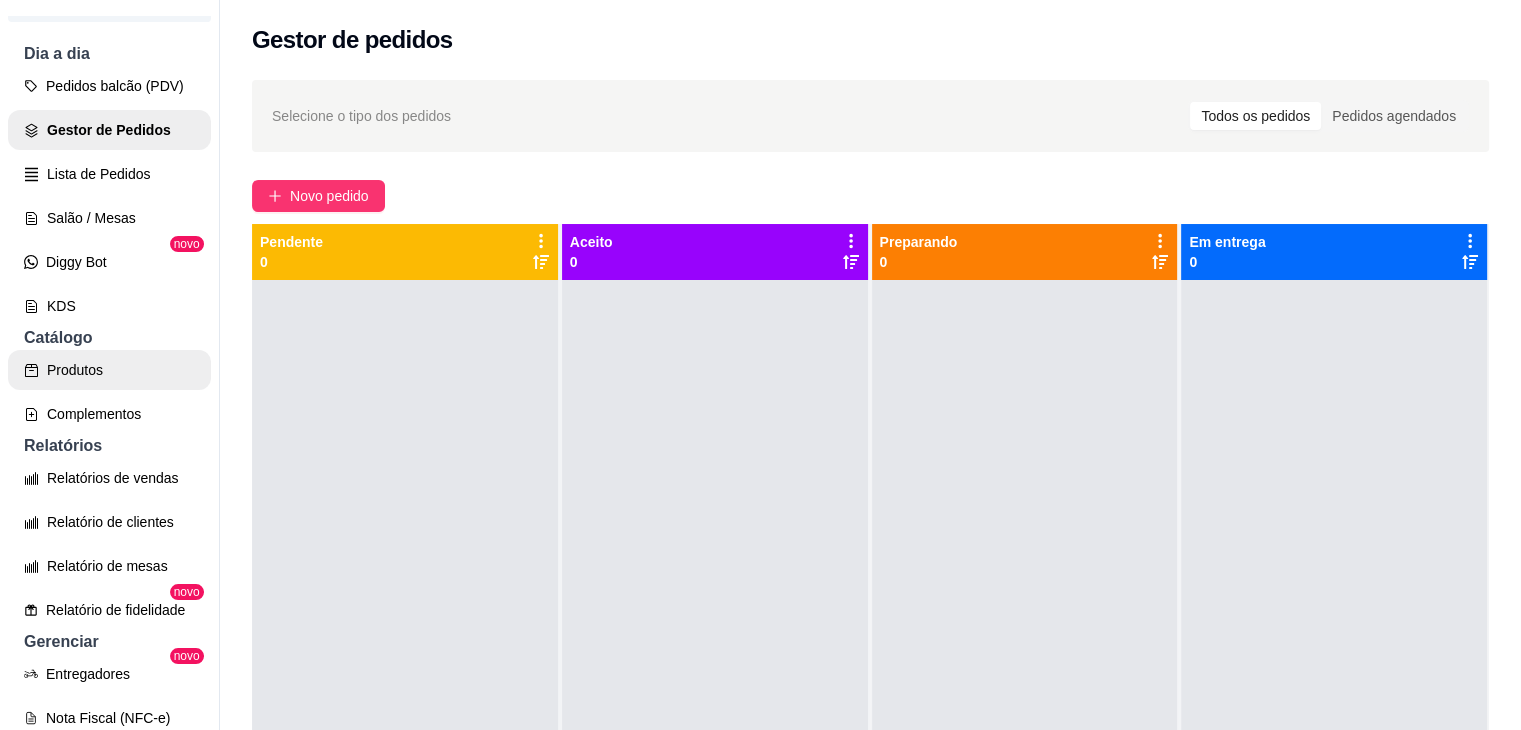 drag, startPoint x: 0, startPoint y: 455, endPoint x: 0, endPoint y: 569, distance: 114 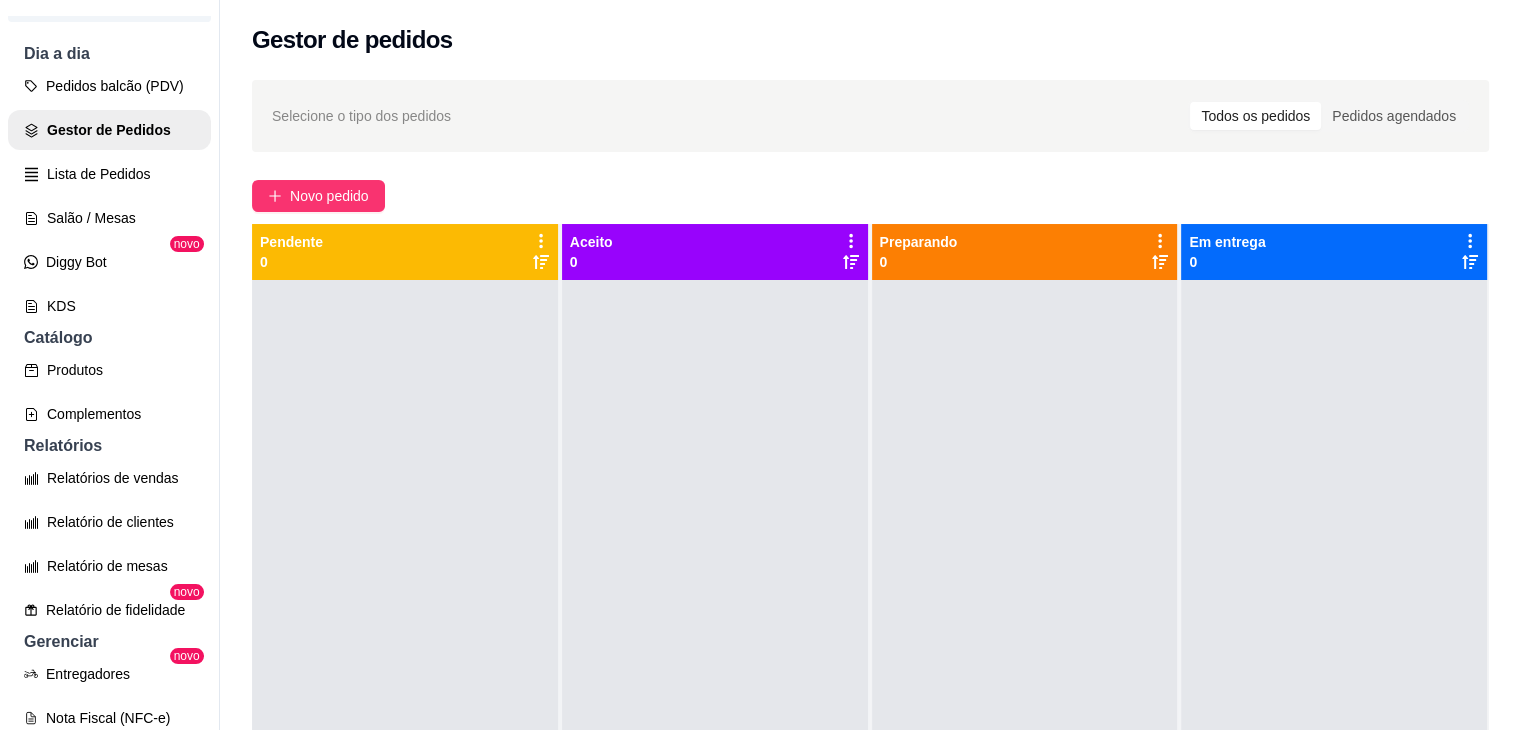 drag, startPoint x: 0, startPoint y: 569, endPoint x: 751, endPoint y: 600, distance: 751.6395 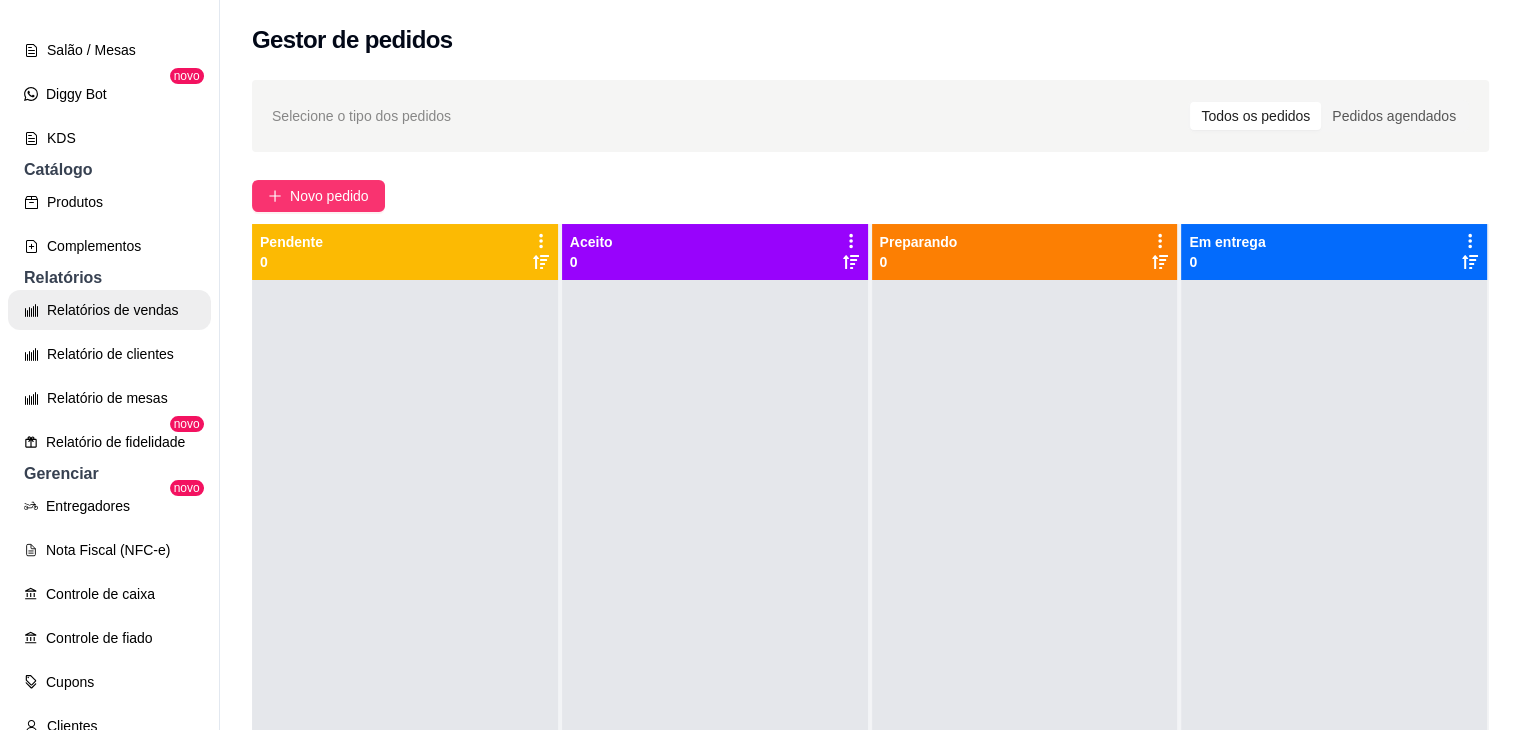 scroll, scrollTop: 400, scrollLeft: 0, axis: vertical 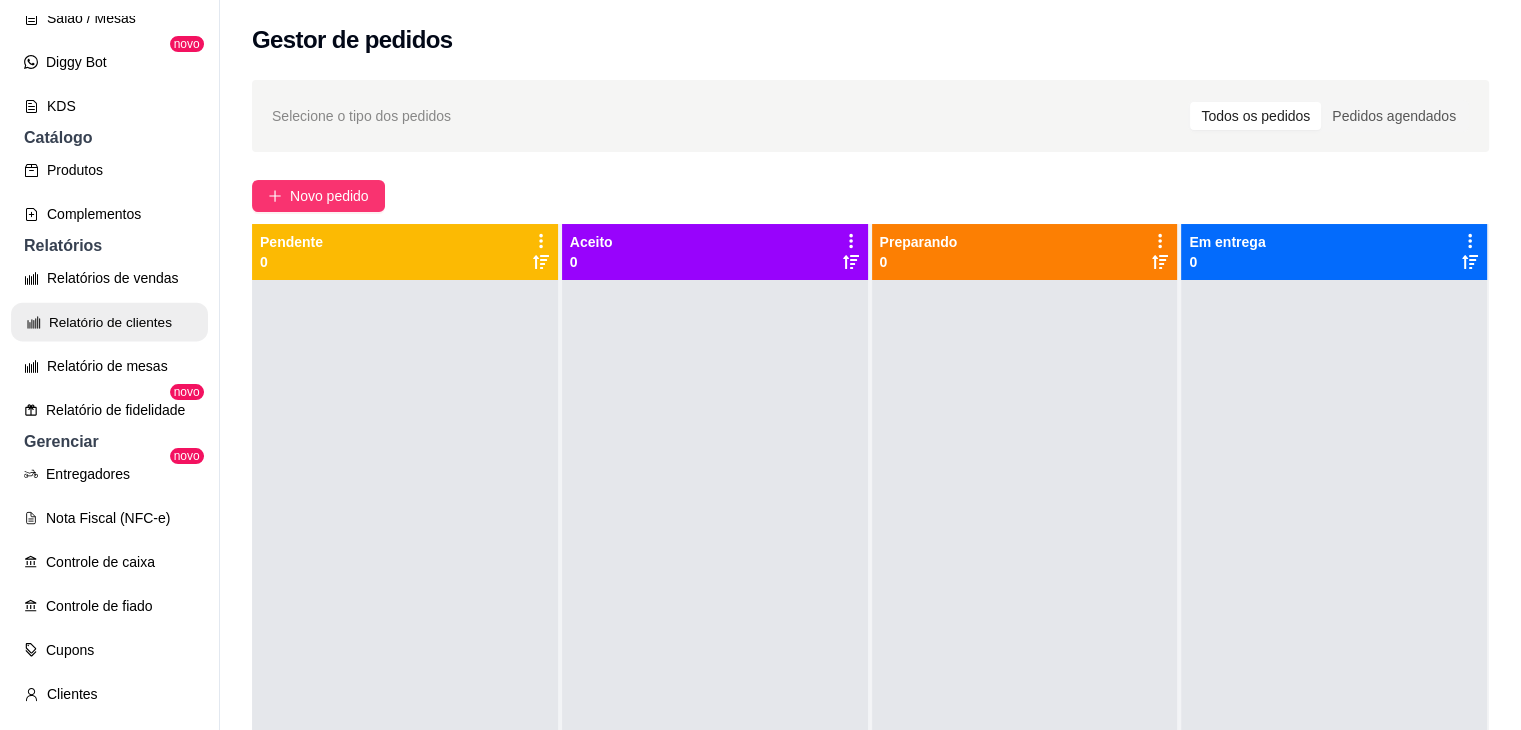 click on "Relatório de clientes" at bounding box center (109, 322) 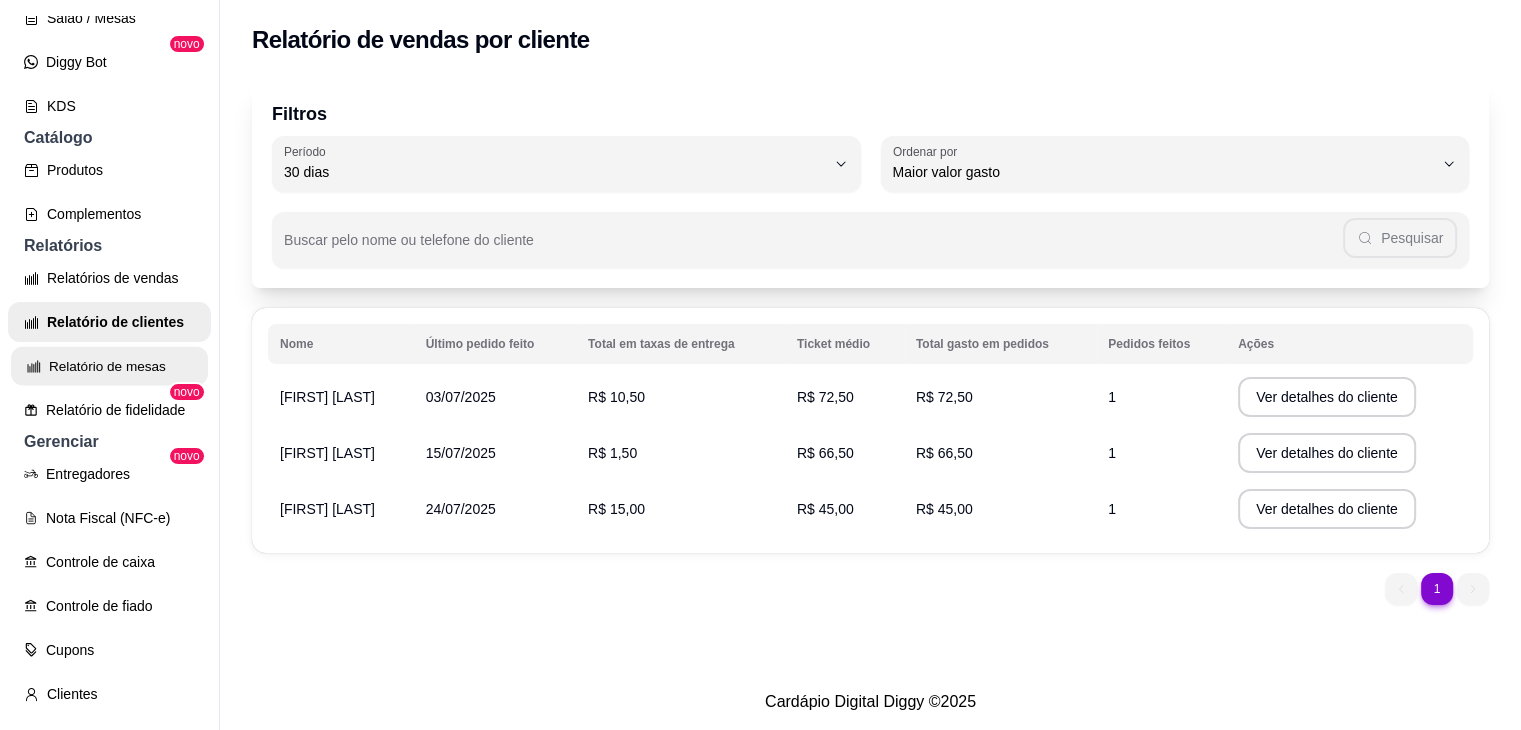 click on "Relatório de mesas" at bounding box center (109, 366) 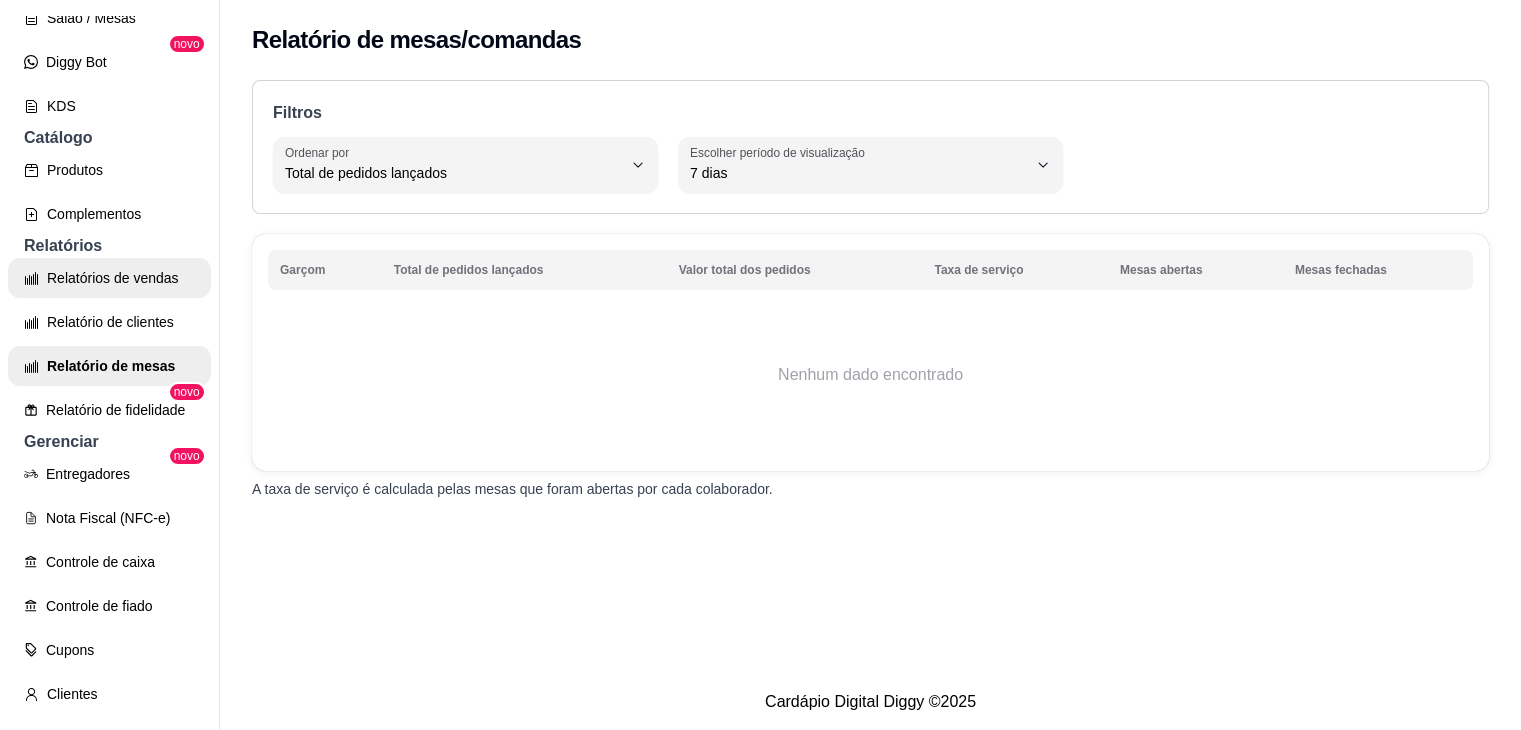 click on "Relatórios de vendas" at bounding box center (109, 278) 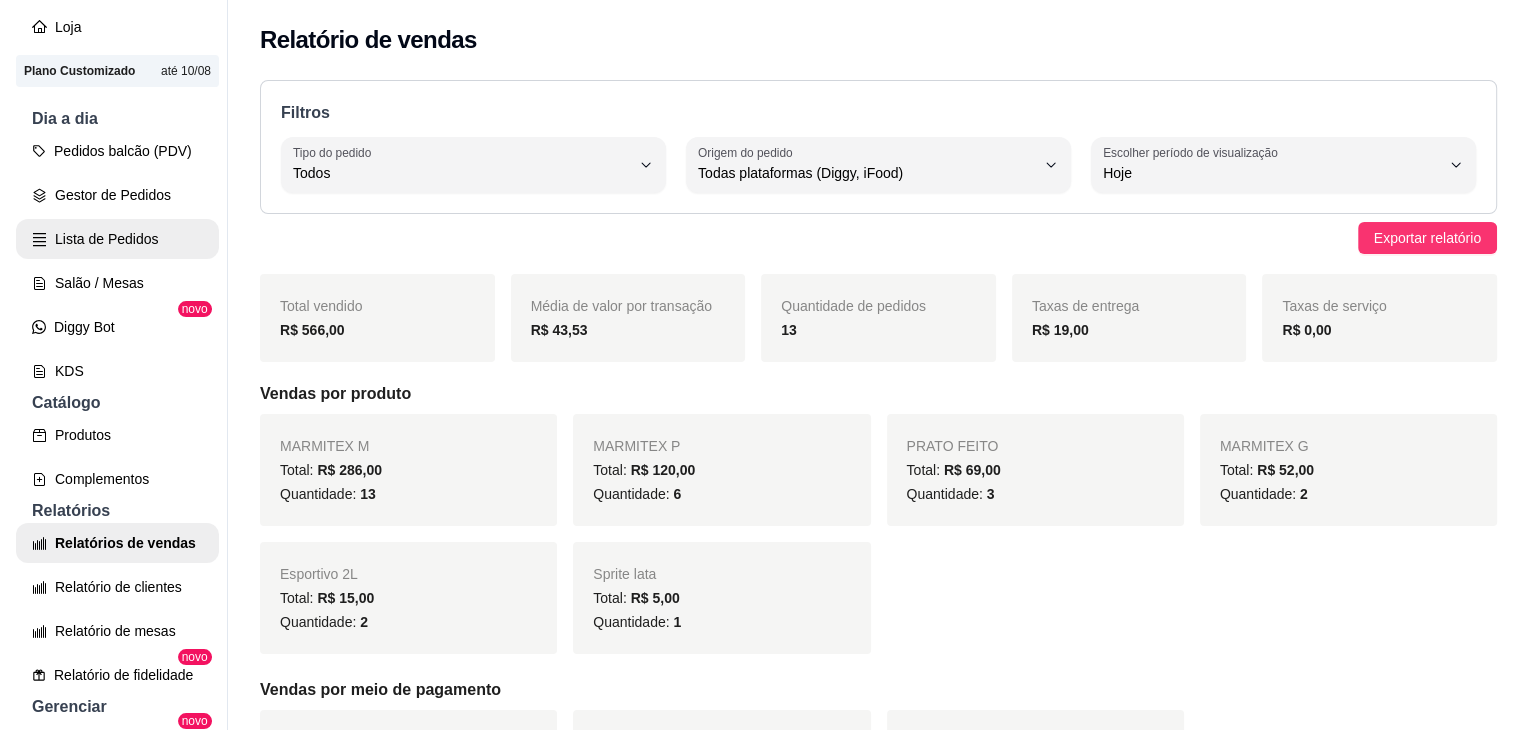 scroll, scrollTop: 100, scrollLeft: 0, axis: vertical 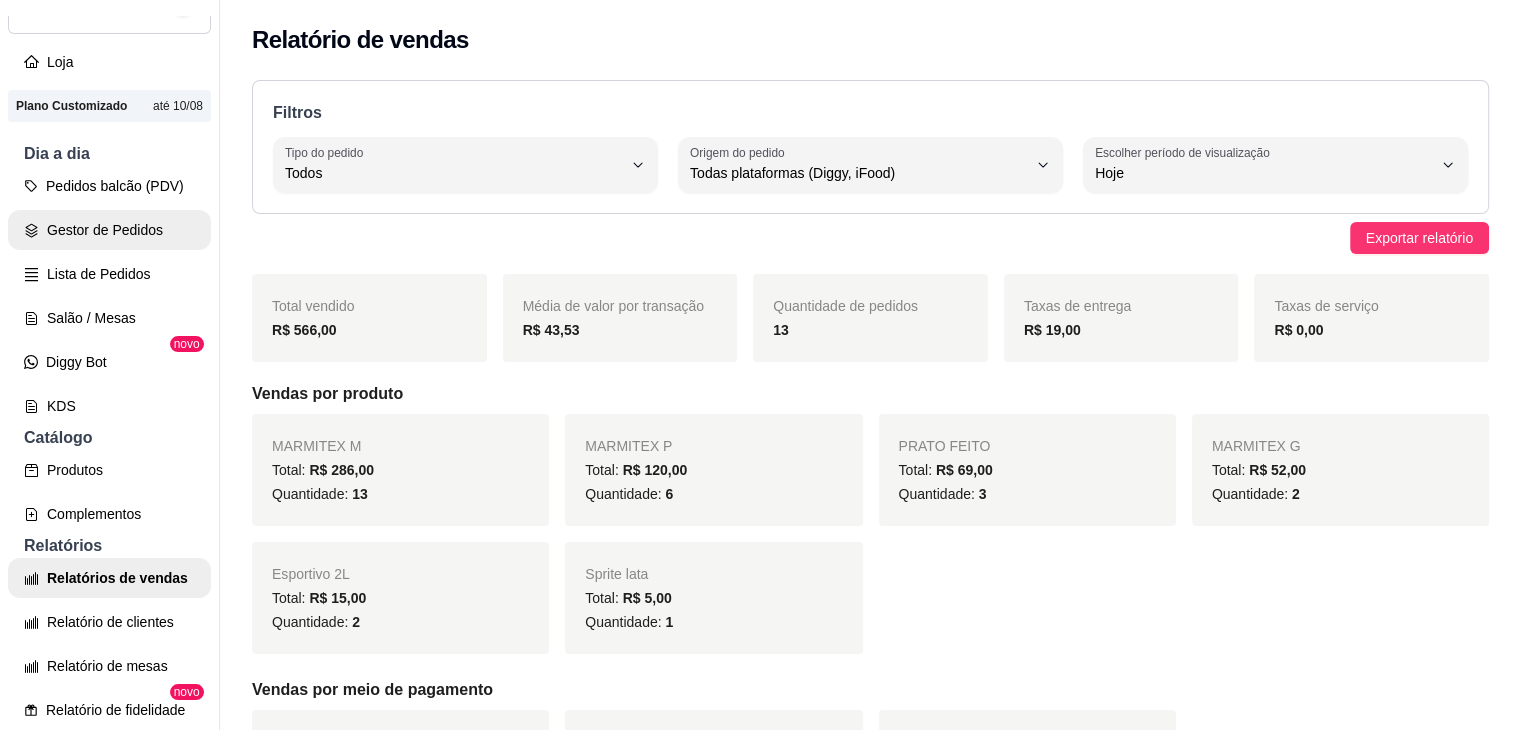 click on "Gestor de Pedidos" at bounding box center [109, 230] 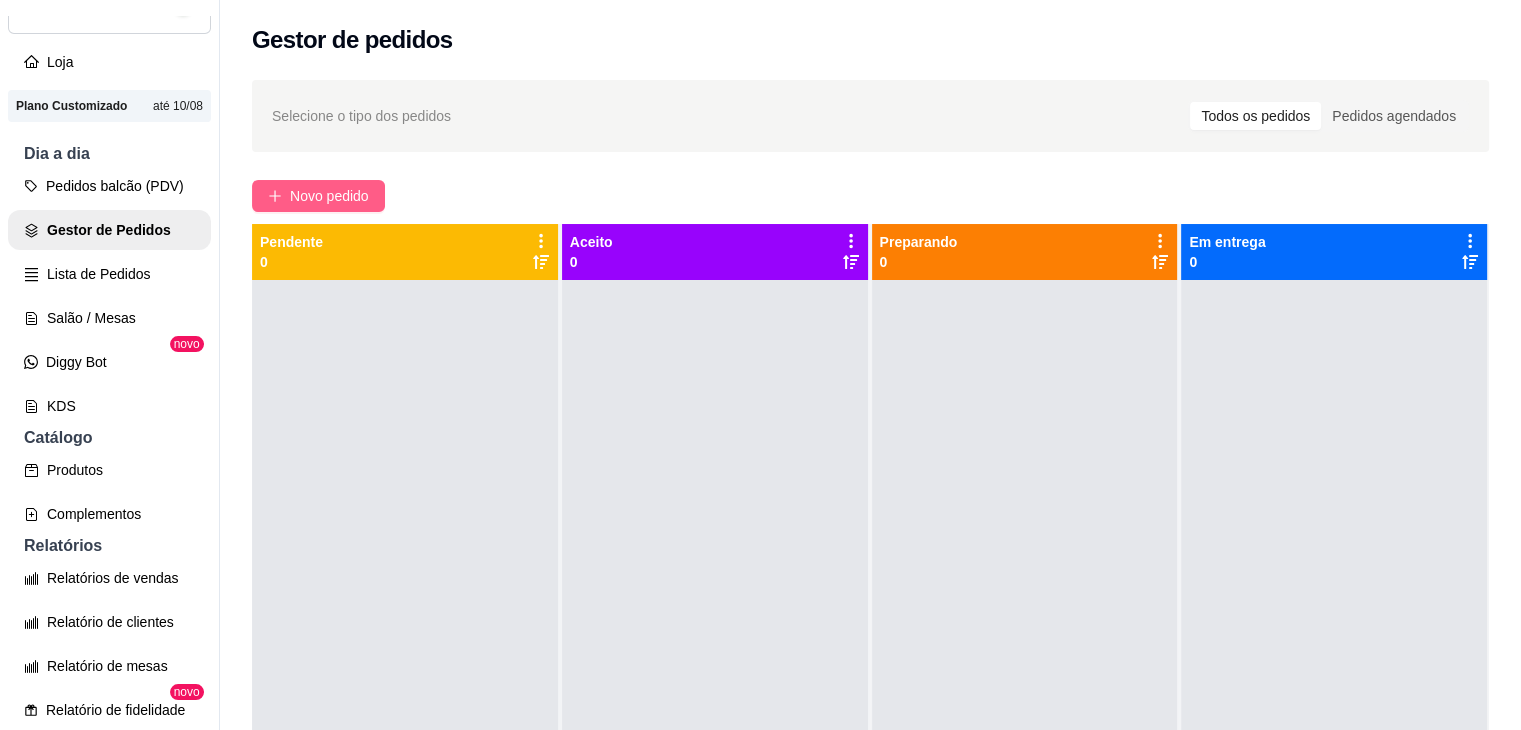click 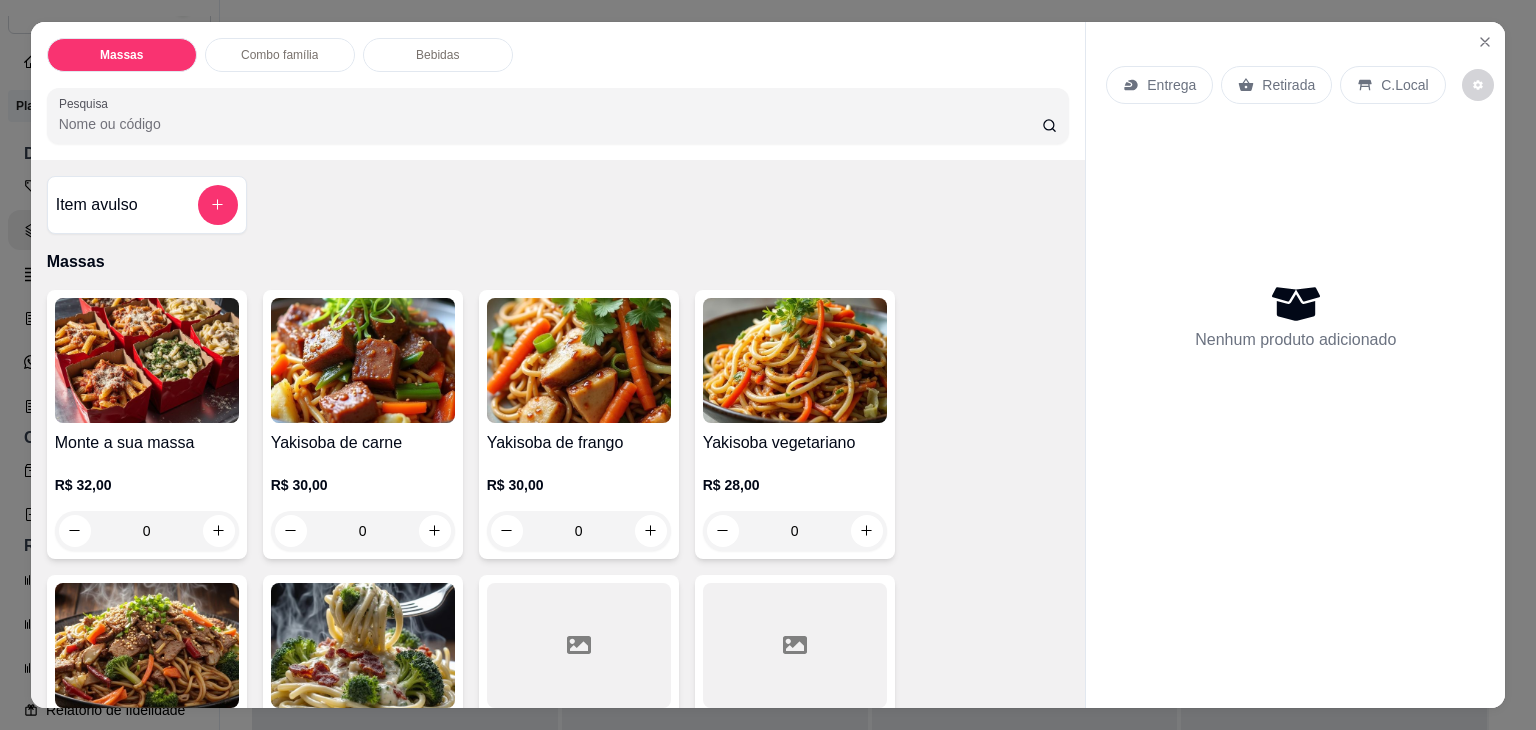 scroll, scrollTop: 49, scrollLeft: 0, axis: vertical 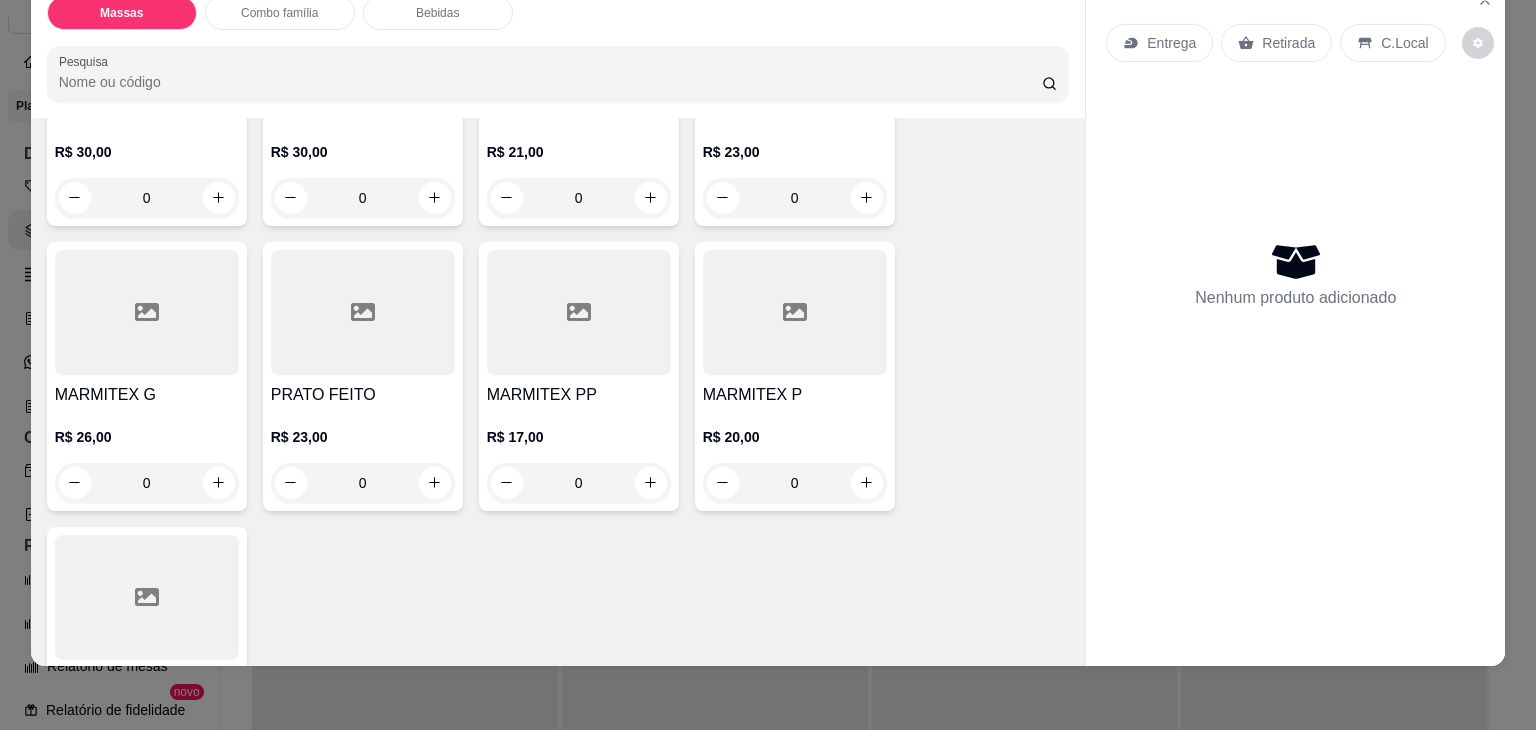 click on "MARMITEX G   R$ 26,00 0" at bounding box center (147, 376) 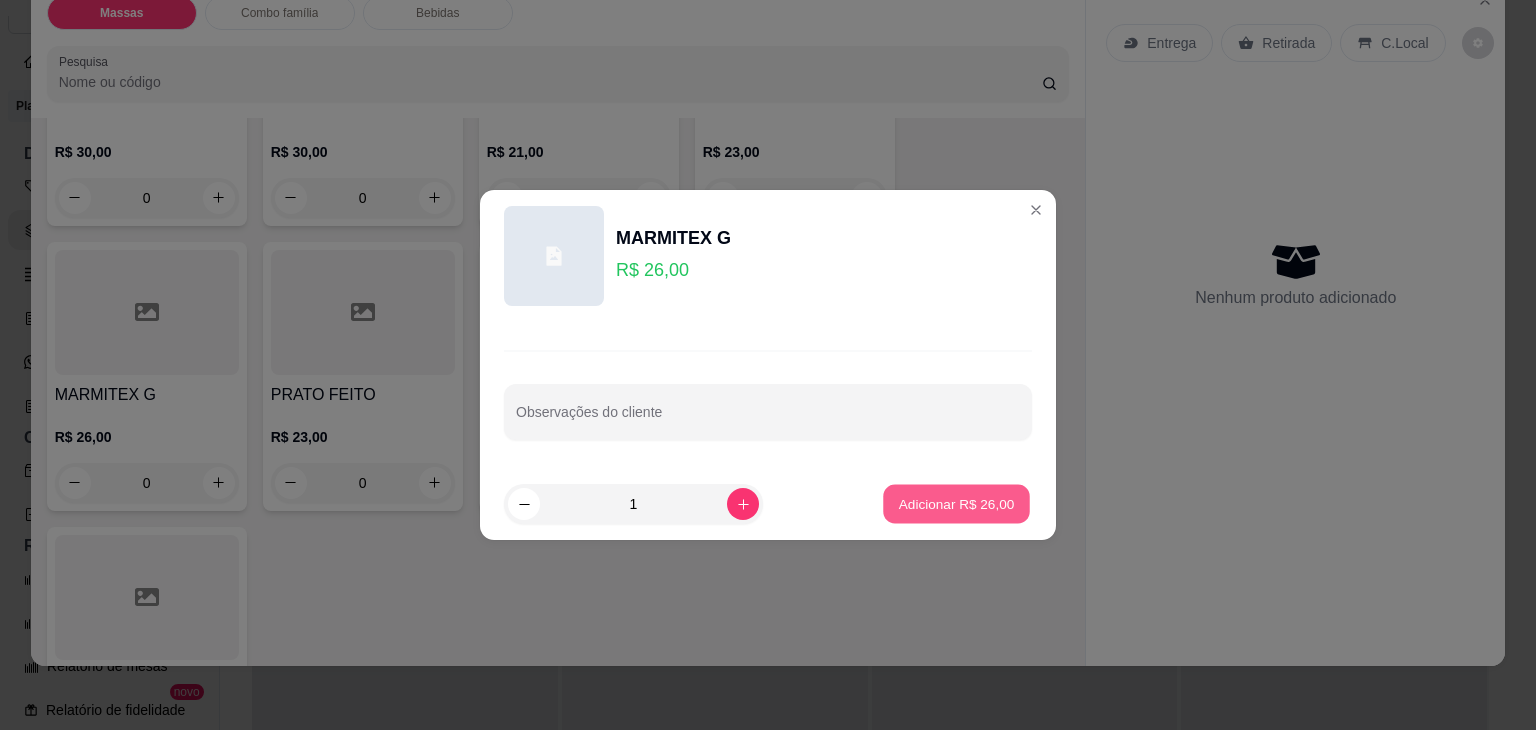 click on "Adicionar   R$ 26,00" at bounding box center (957, 503) 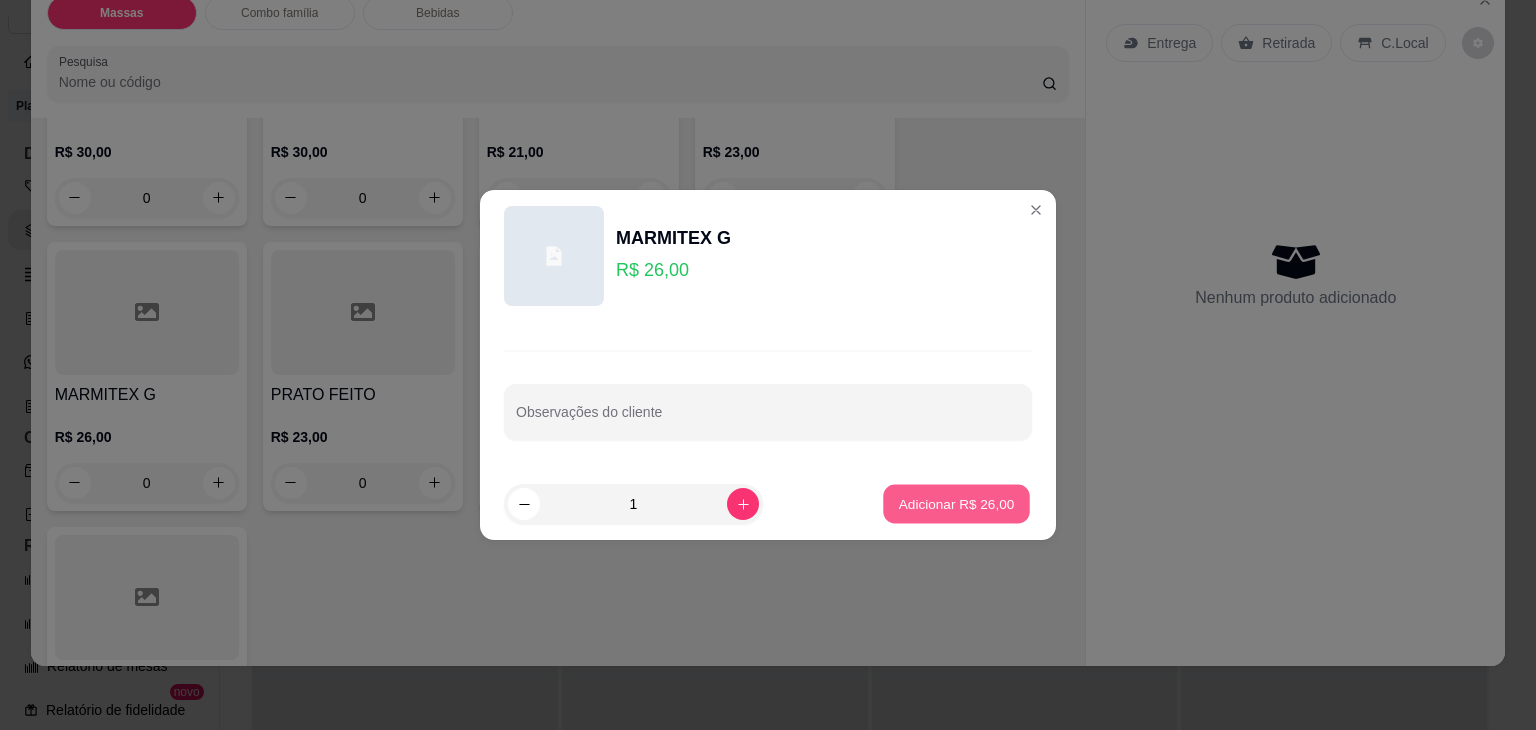 type on "1" 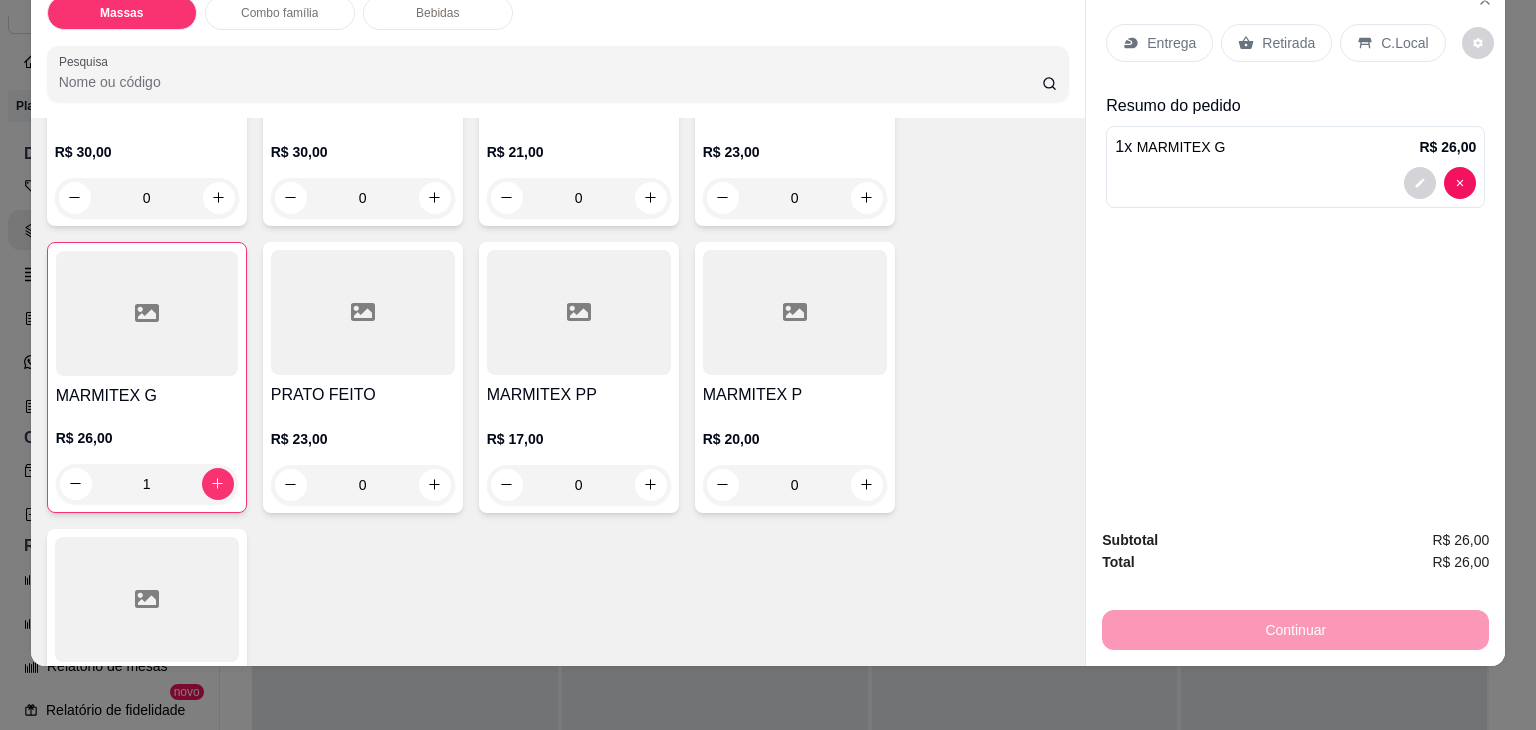 click on "Retirada" at bounding box center (1276, 43) 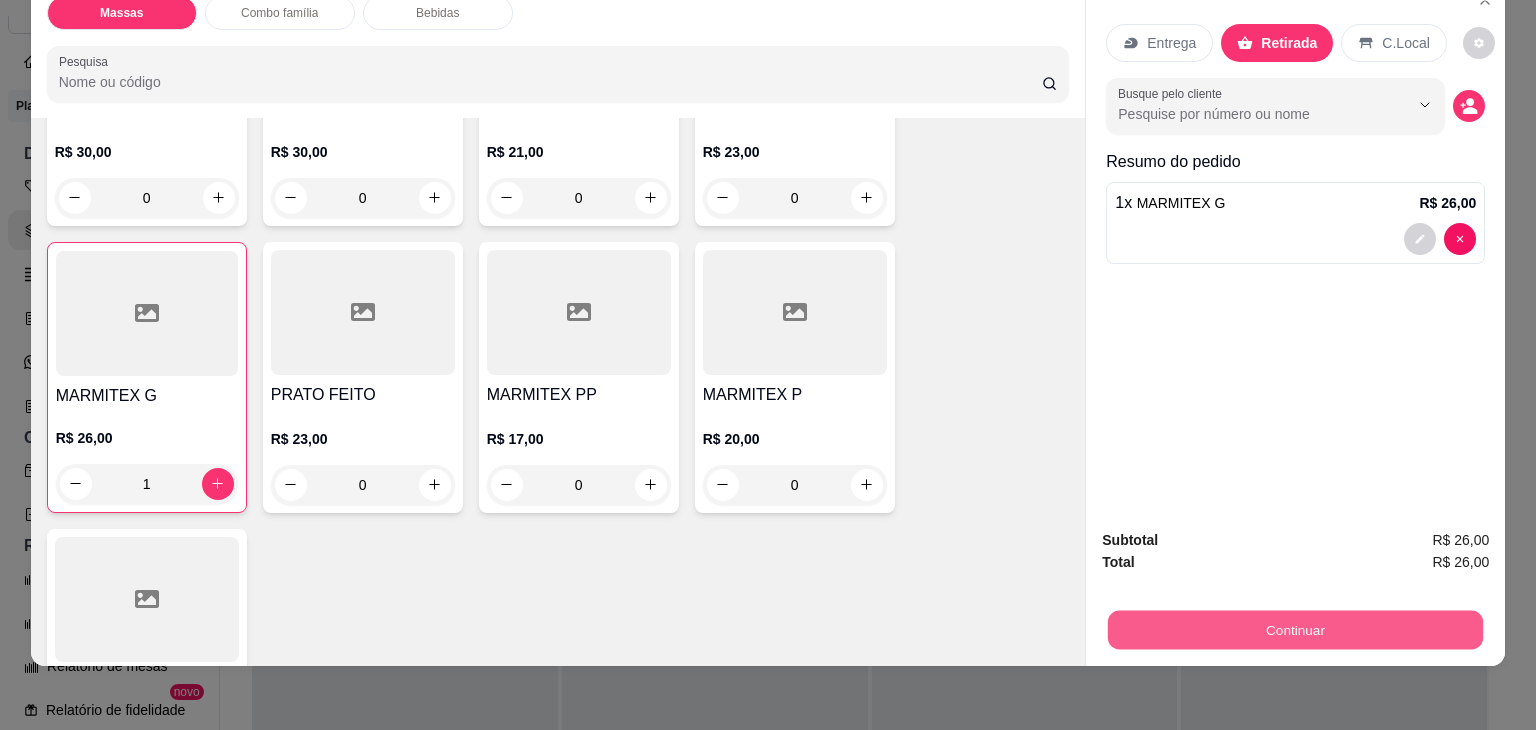 click on "Continuar" at bounding box center (1295, 630) 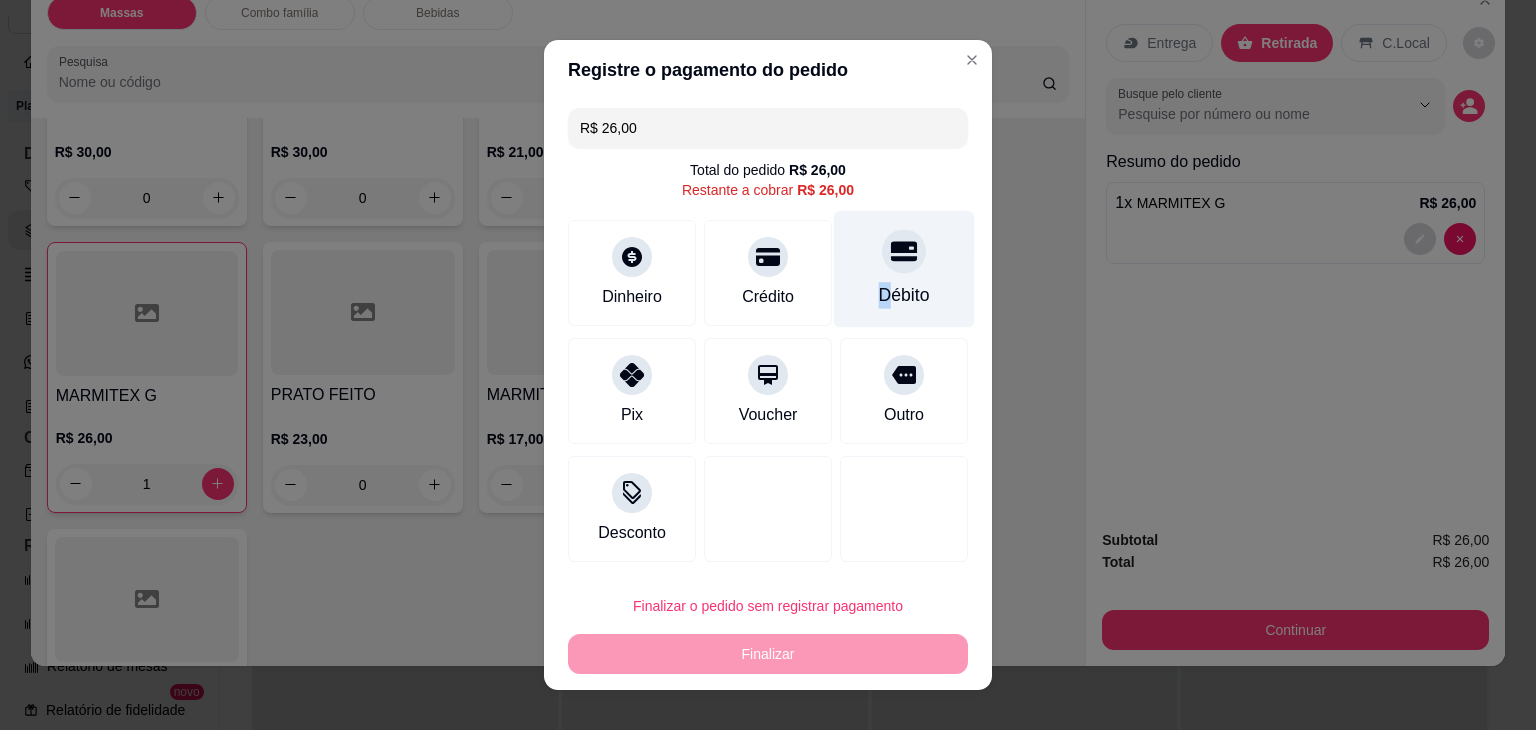 drag, startPoint x: 861, startPoint y: 289, endPoint x: 868, endPoint y: 297, distance: 10.630146 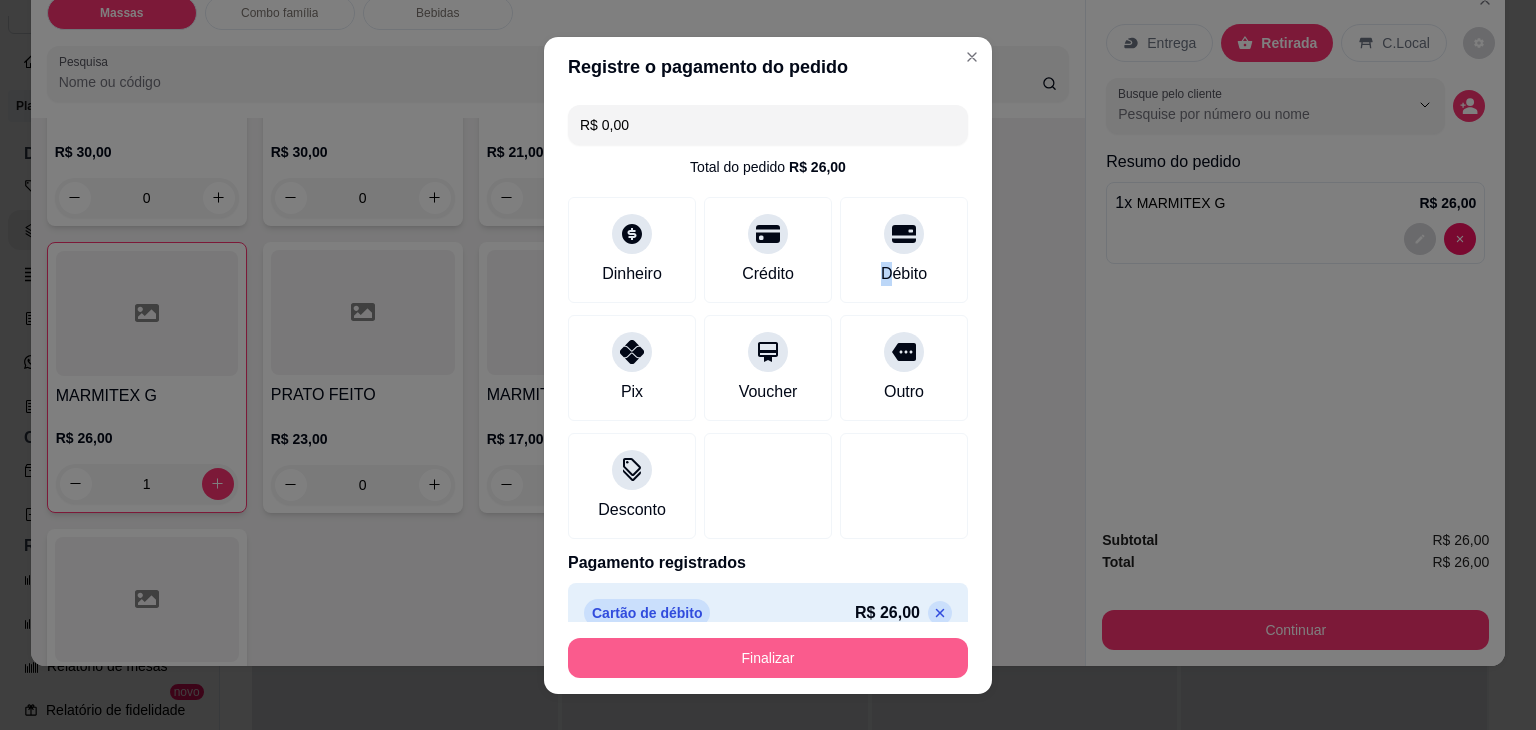 click on "Finalizar" at bounding box center [768, 658] 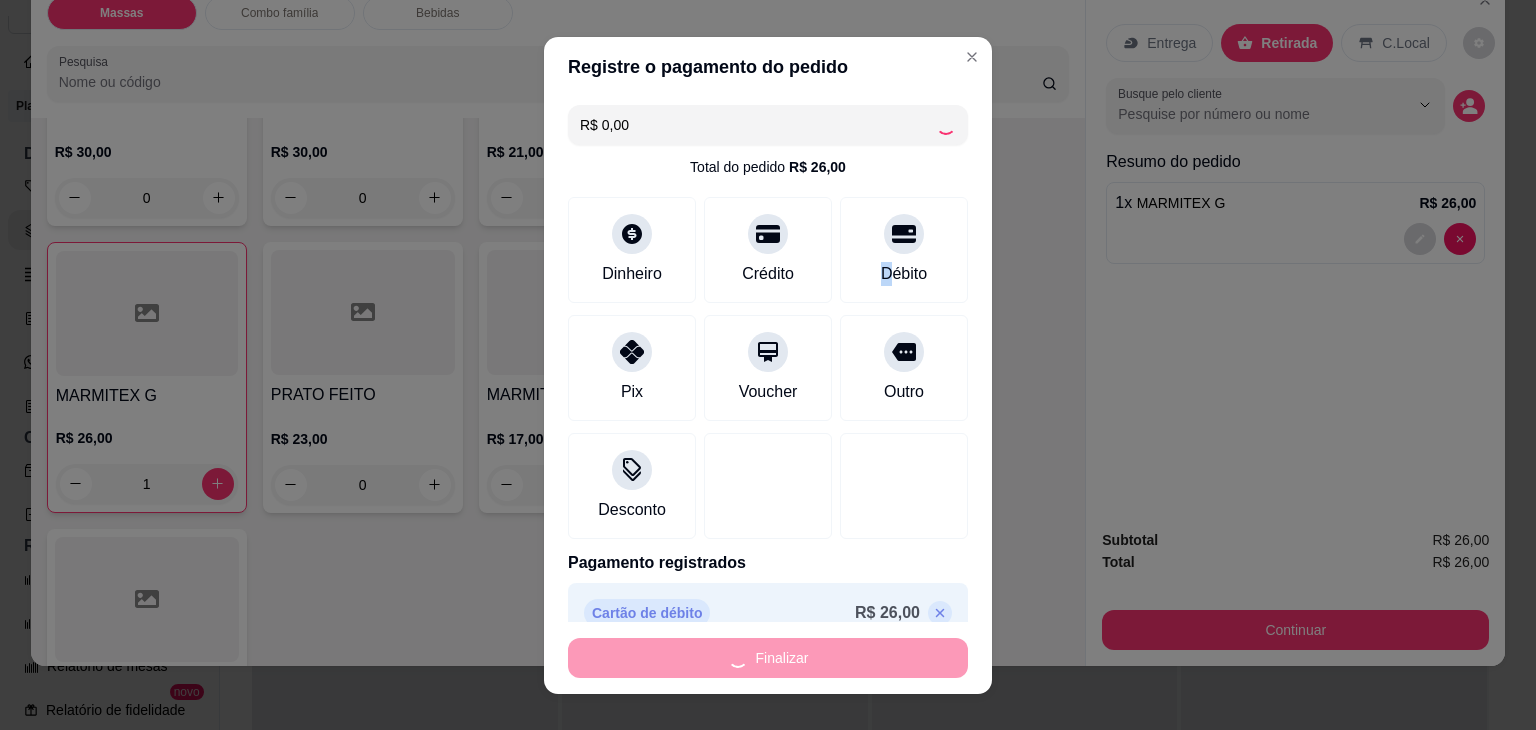 type on "0" 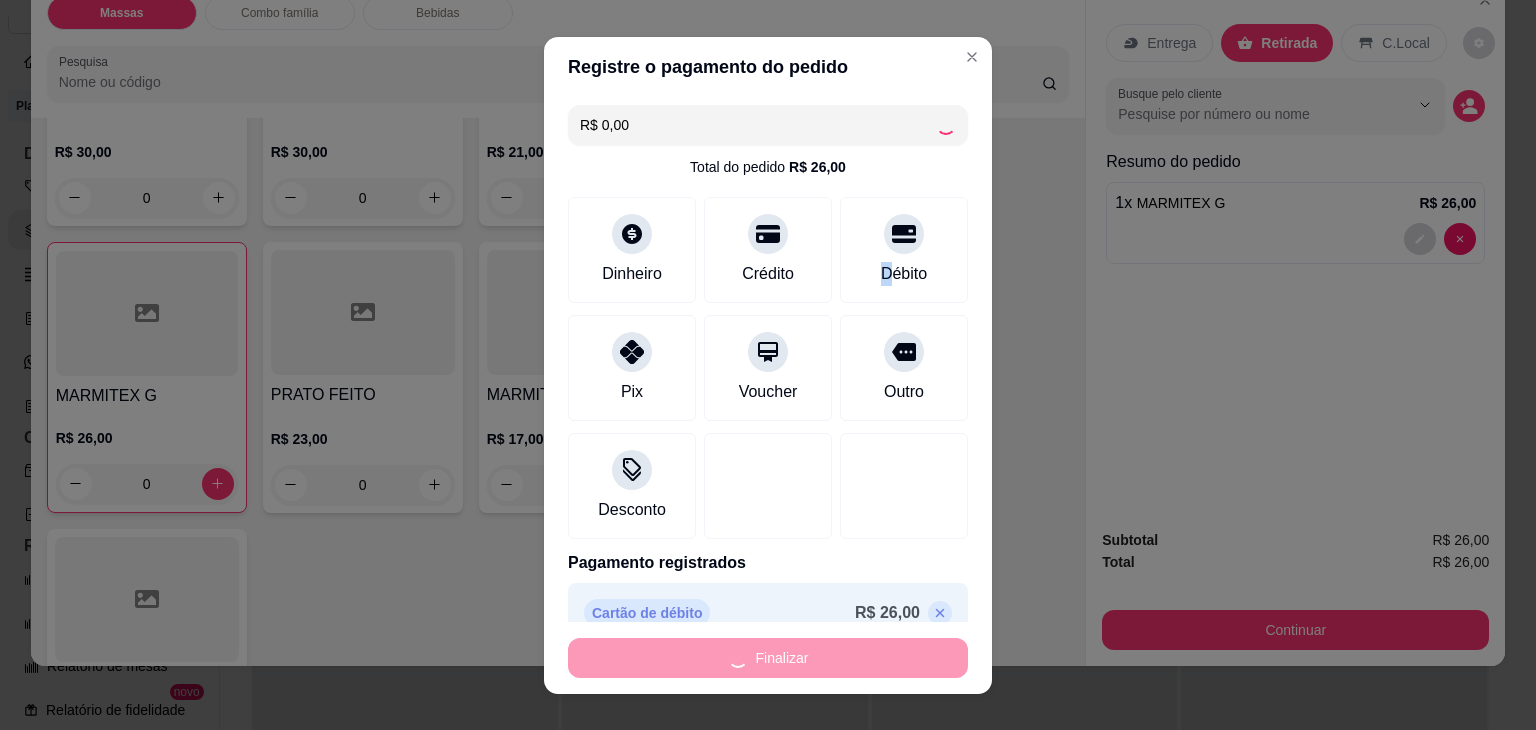 type on "-R$ 26,00" 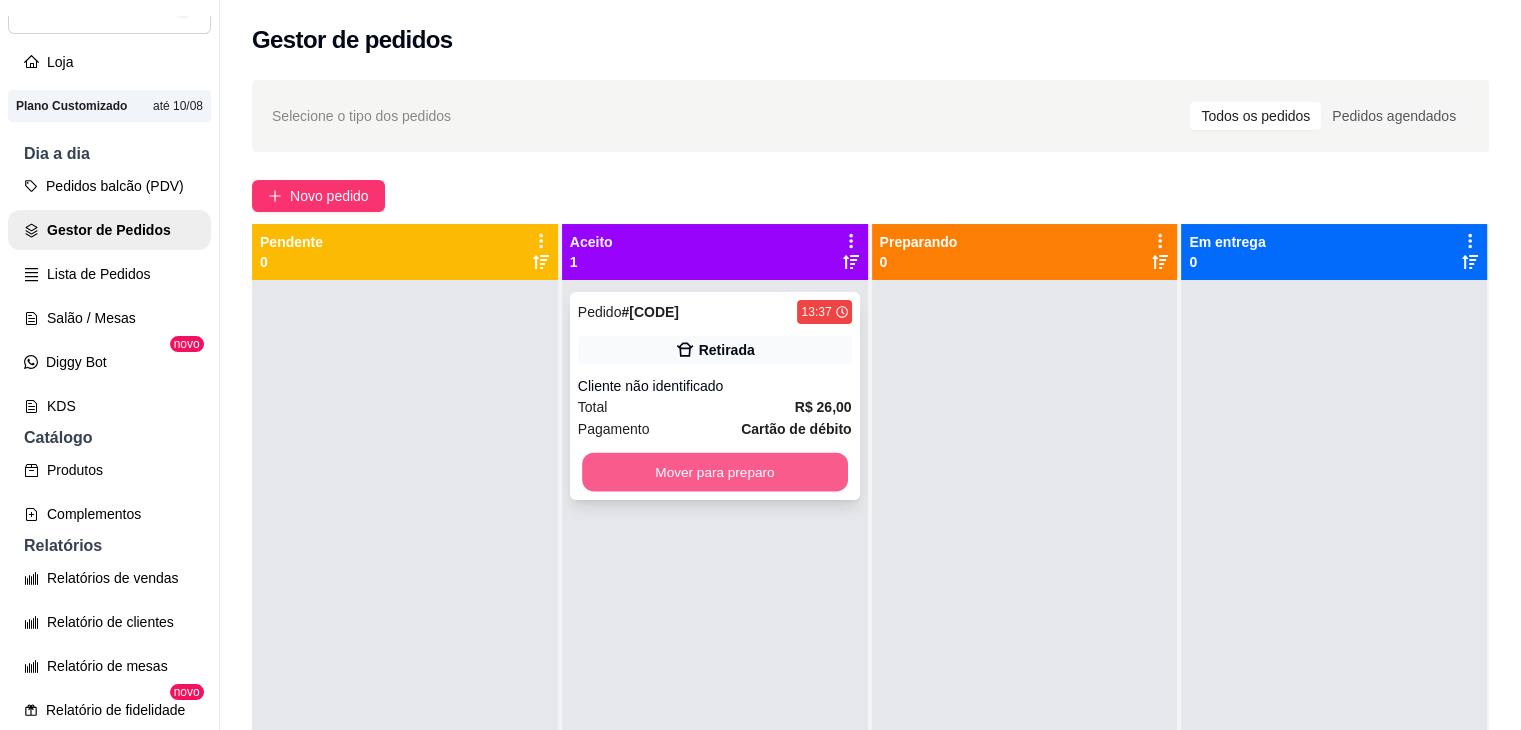click on "Mover para preparo" at bounding box center [715, 472] 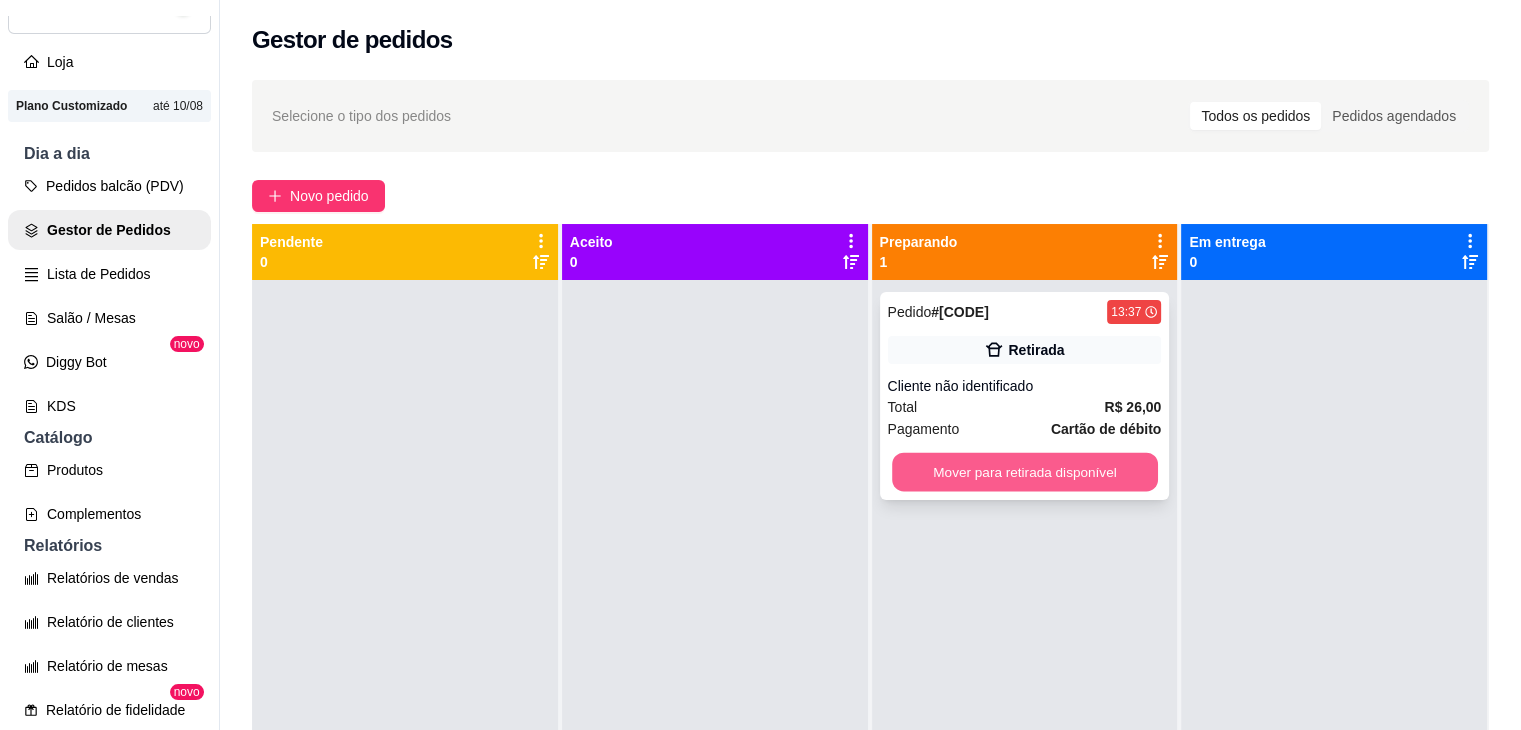 click on "Mover para retirada disponível" at bounding box center [1025, 472] 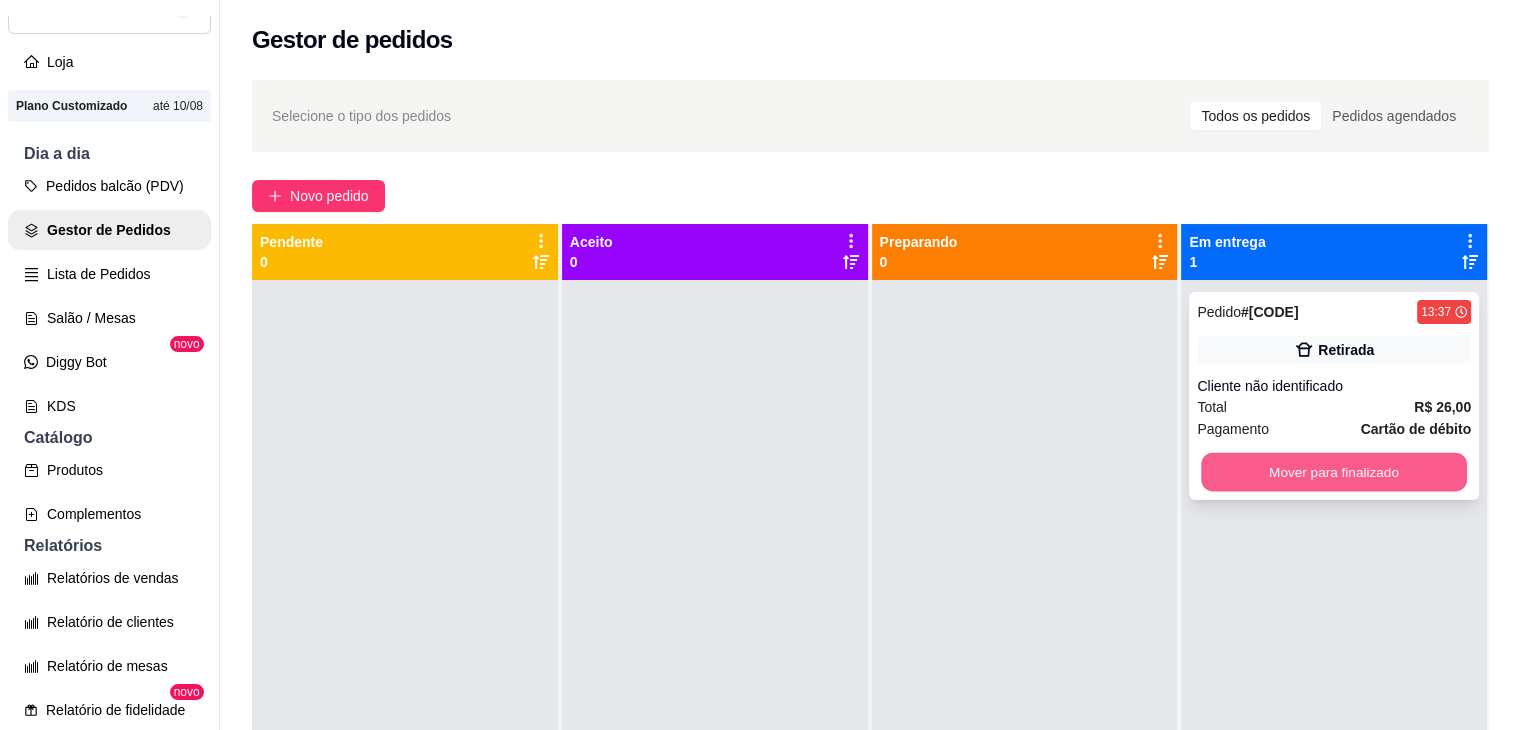 click on "Mover para finalizado" at bounding box center (1334, 472) 